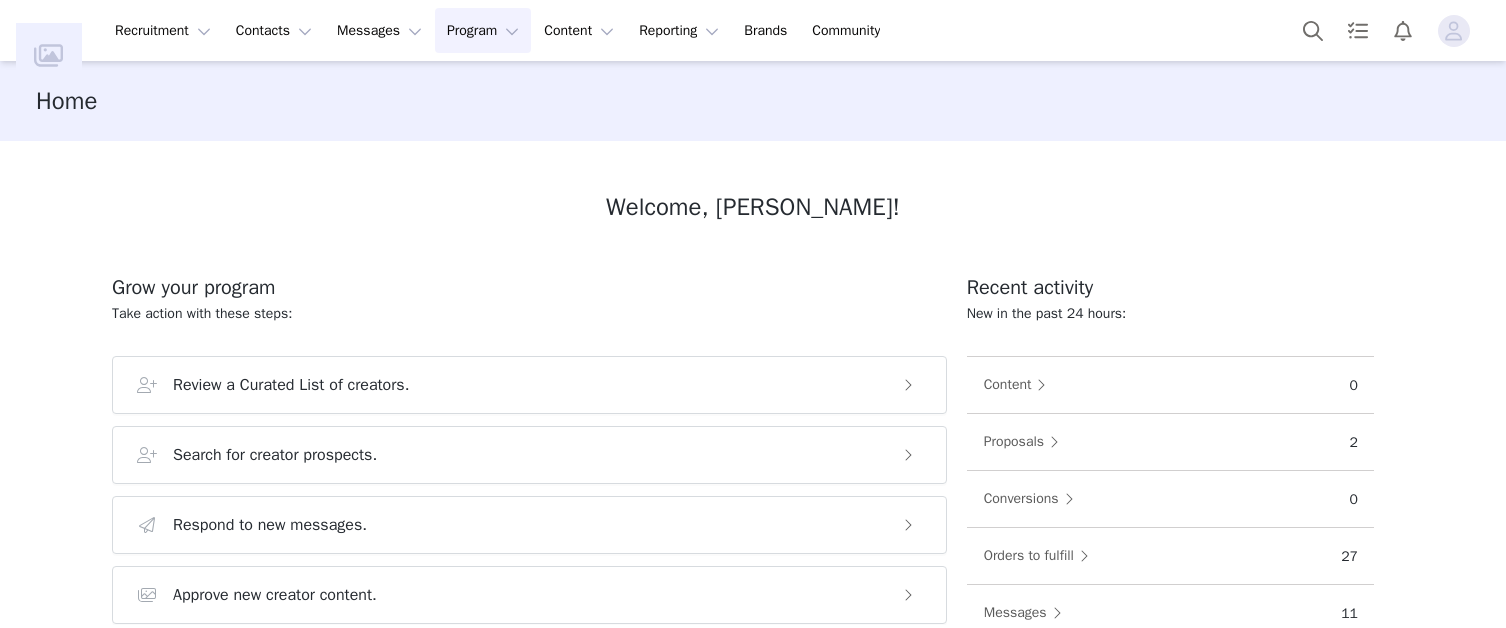 scroll, scrollTop: 0, scrollLeft: 0, axis: both 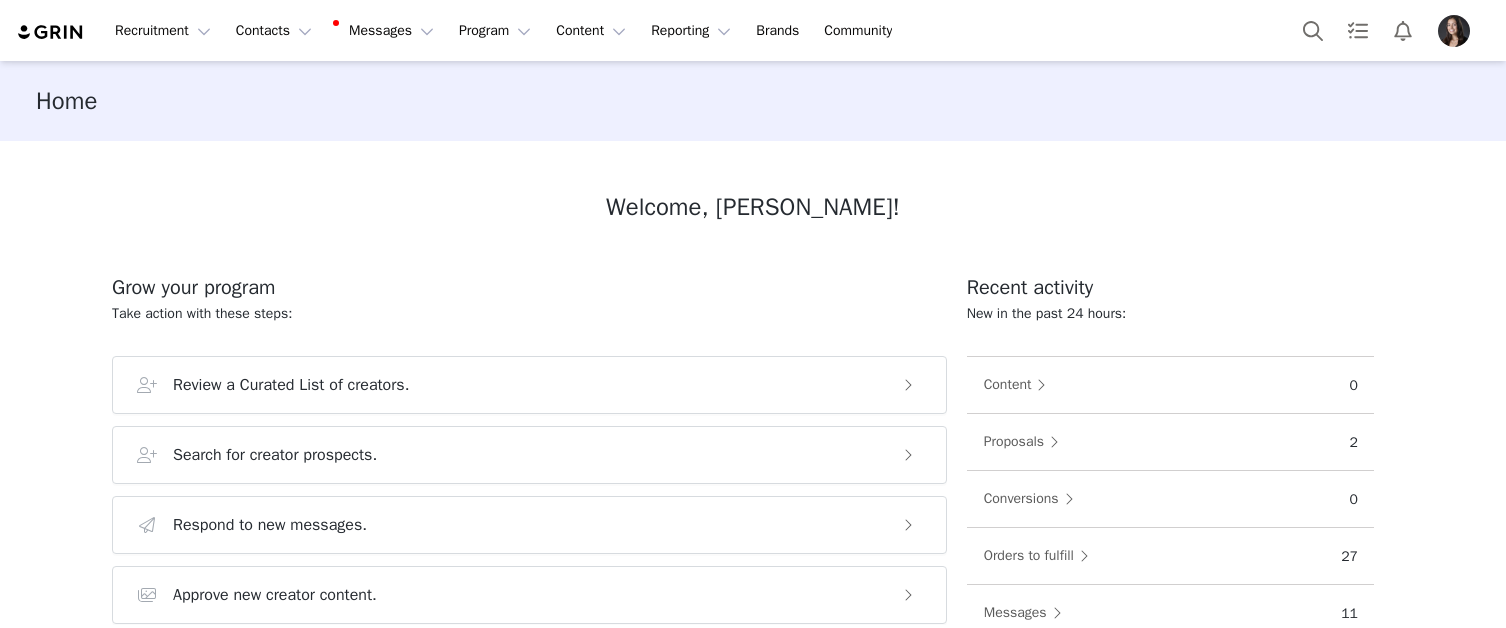 drag, startPoint x: 423, startPoint y: 42, endPoint x: 422, endPoint y: 55, distance: 13.038404 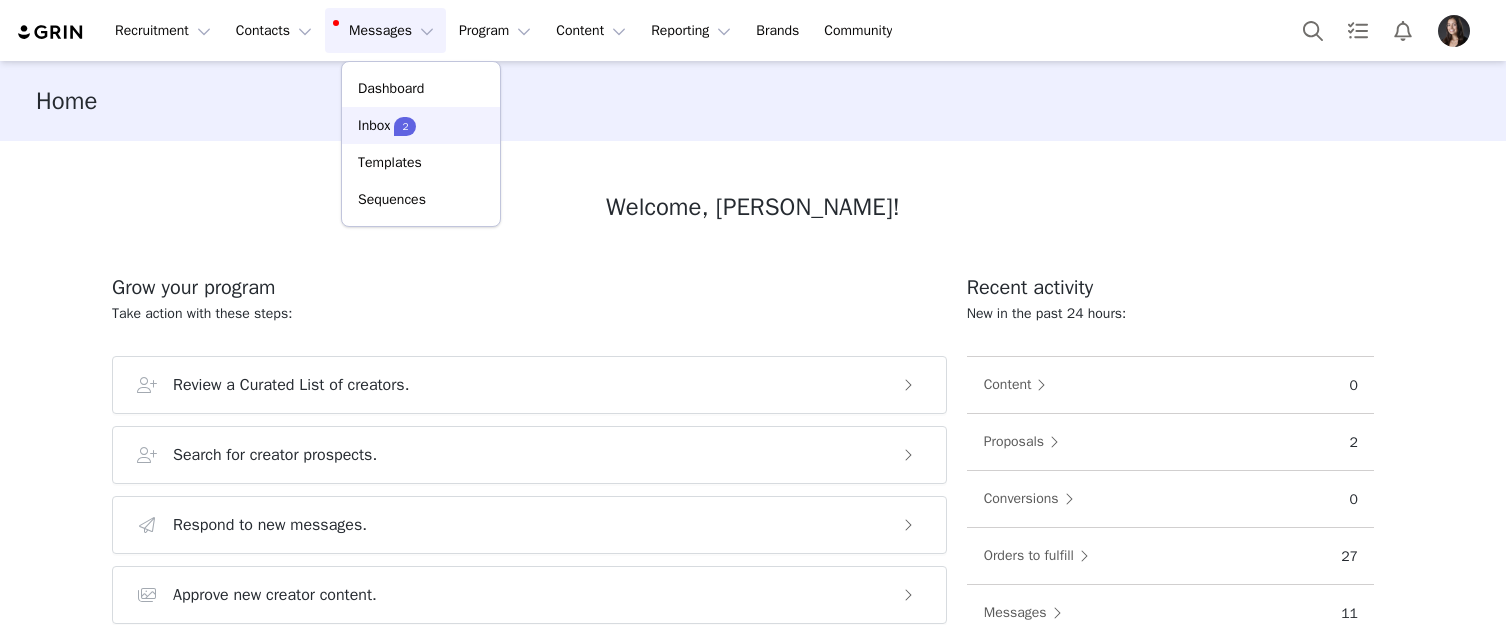 click on "Inbox 2" at bounding box center (421, 125) 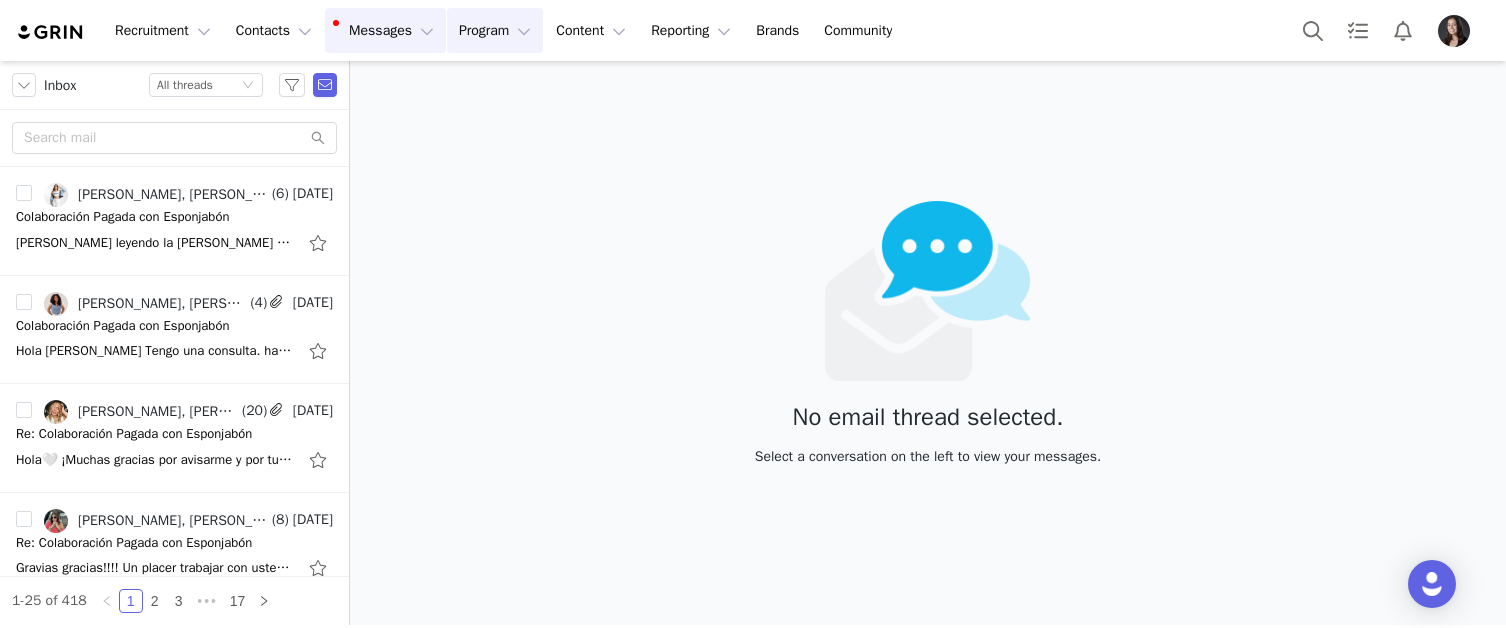 click on "Program Program" at bounding box center [495, 30] 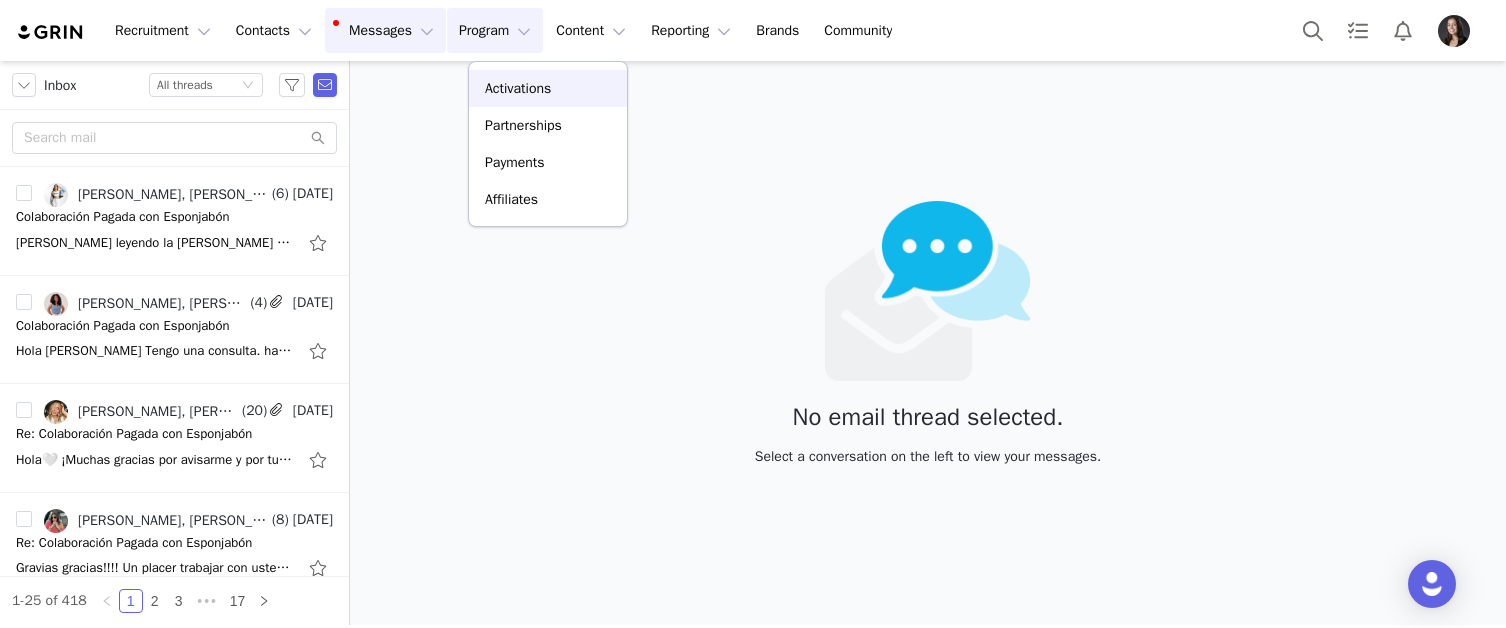 click on "Activations" at bounding box center (518, 88) 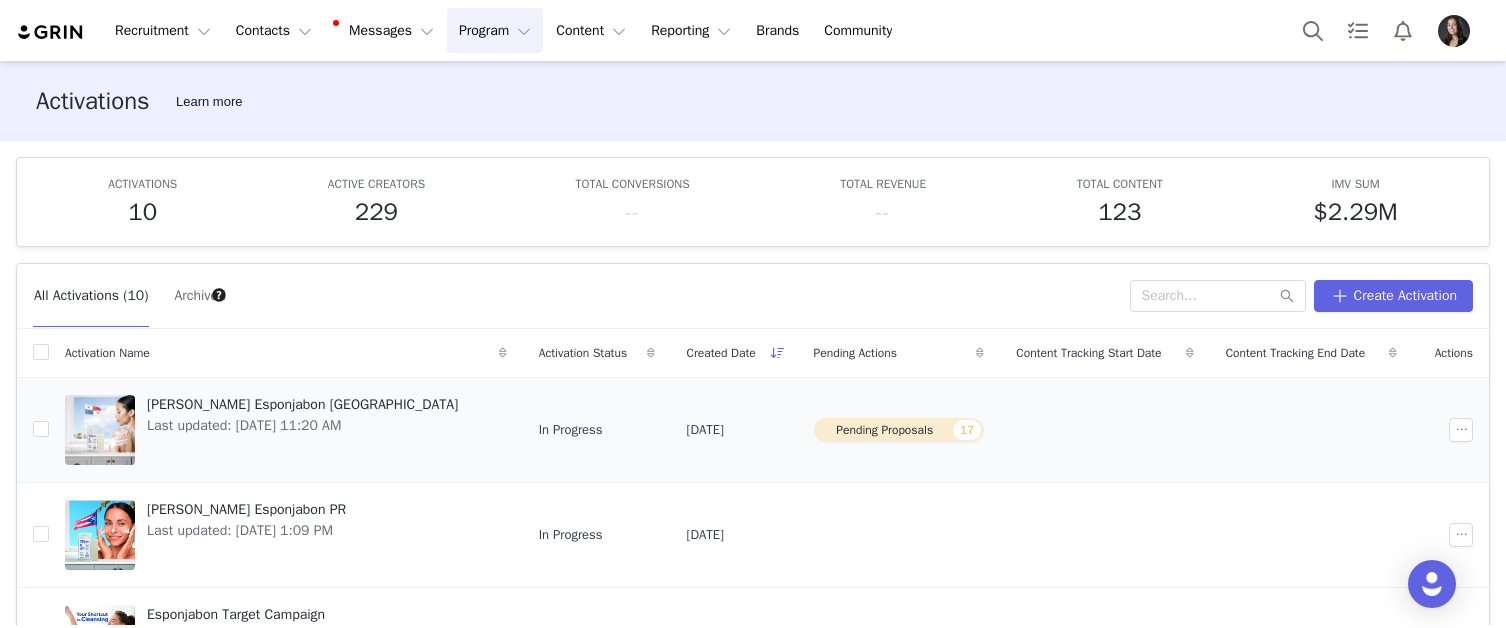 click on "[PERSON_NAME] Esponjabon [GEOGRAPHIC_DATA]" at bounding box center [302, 404] 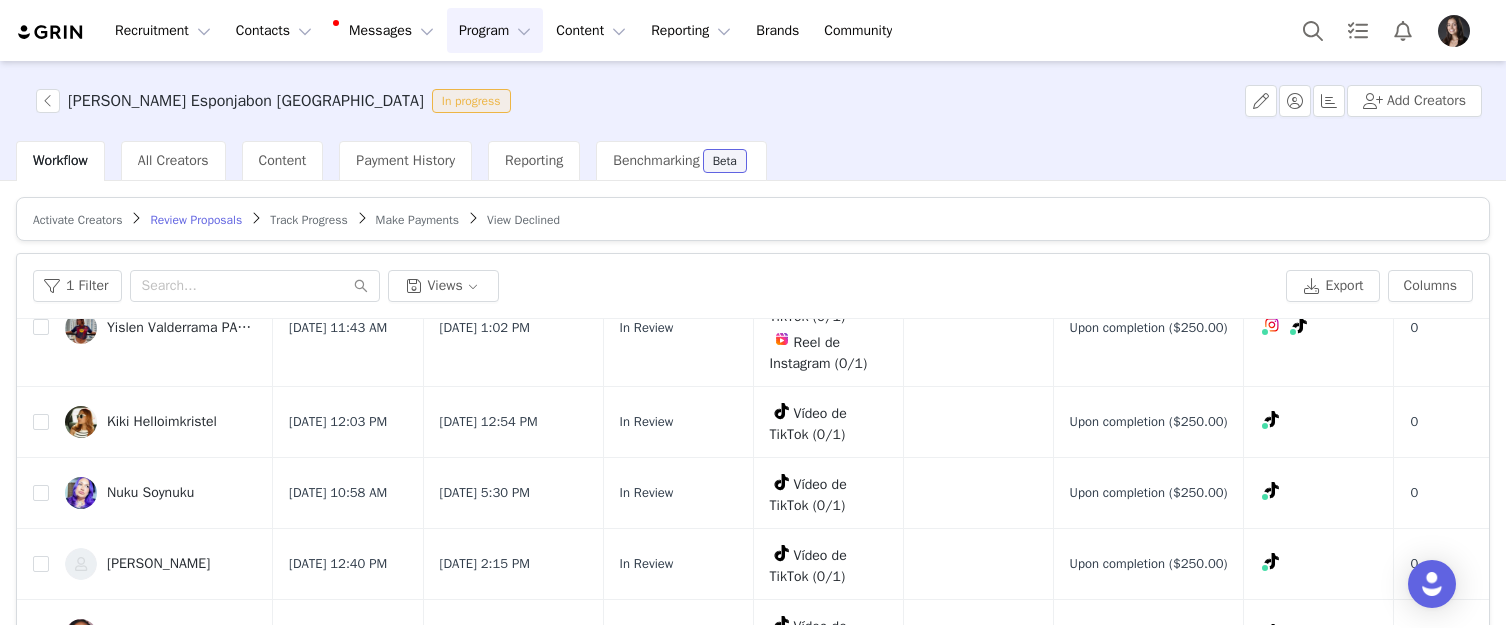 scroll, scrollTop: 807, scrollLeft: 0, axis: vertical 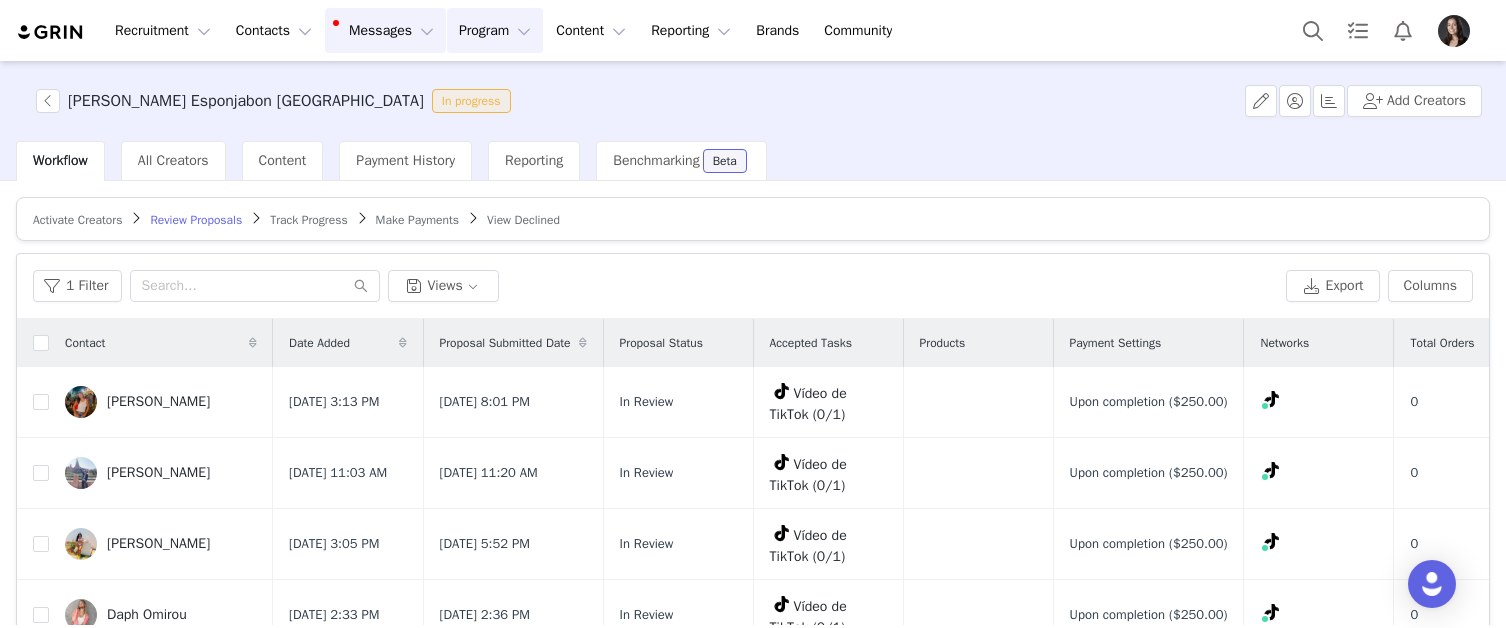 click on "Messages Messages" at bounding box center [385, 30] 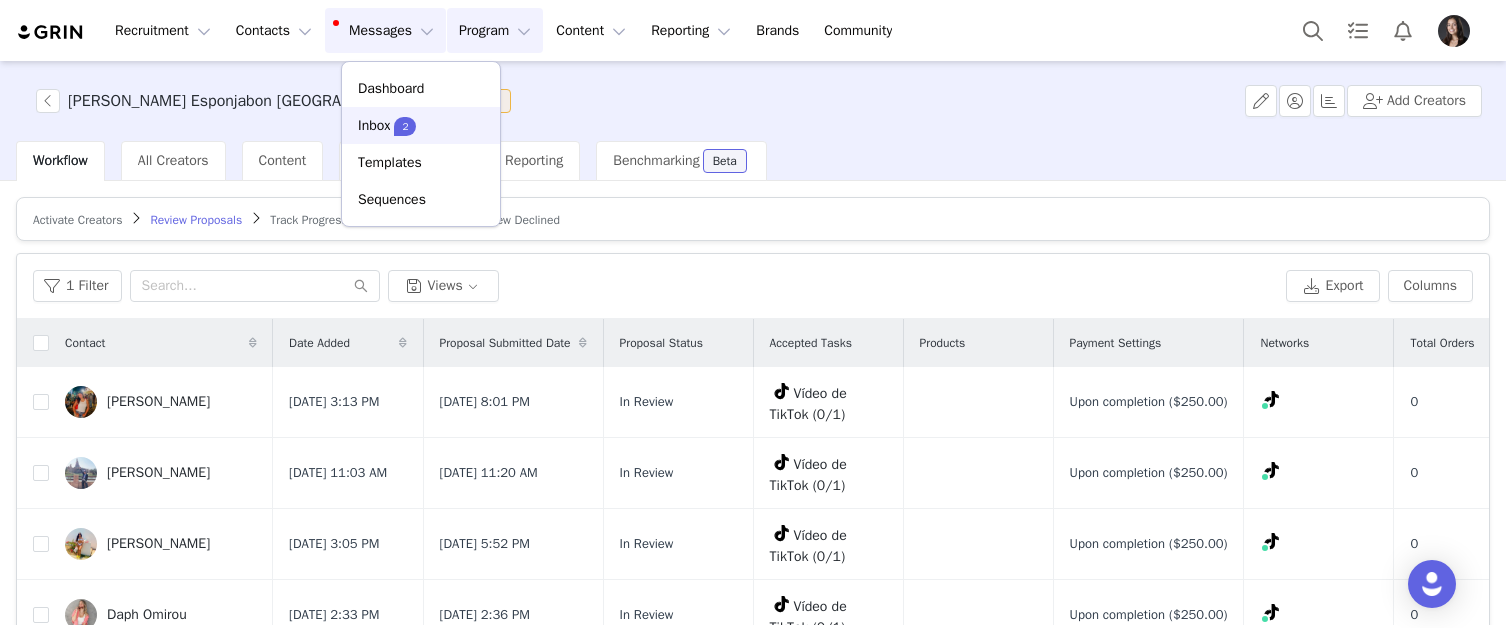 click on "Inbox" at bounding box center [374, 125] 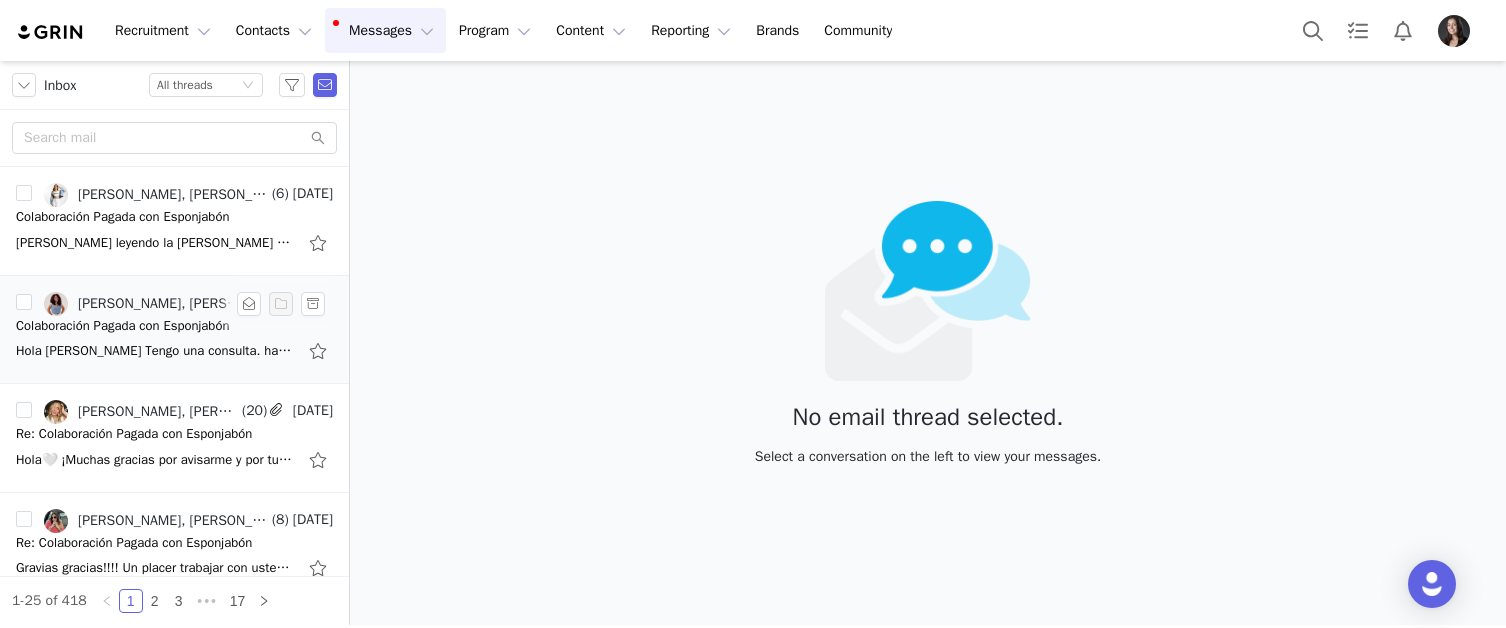 click on "Hola Amanda saludos
Tengo una consulta.
hay una opción donde me obliga a enlazar mi cuenta de TikTok y tendrán acceso completo, no estoy de acuerdo con esa opción por eso no eh podido salir adelante con el proceso!
Adjunto pruebas.
El El mar, 8" at bounding box center [156, 351] 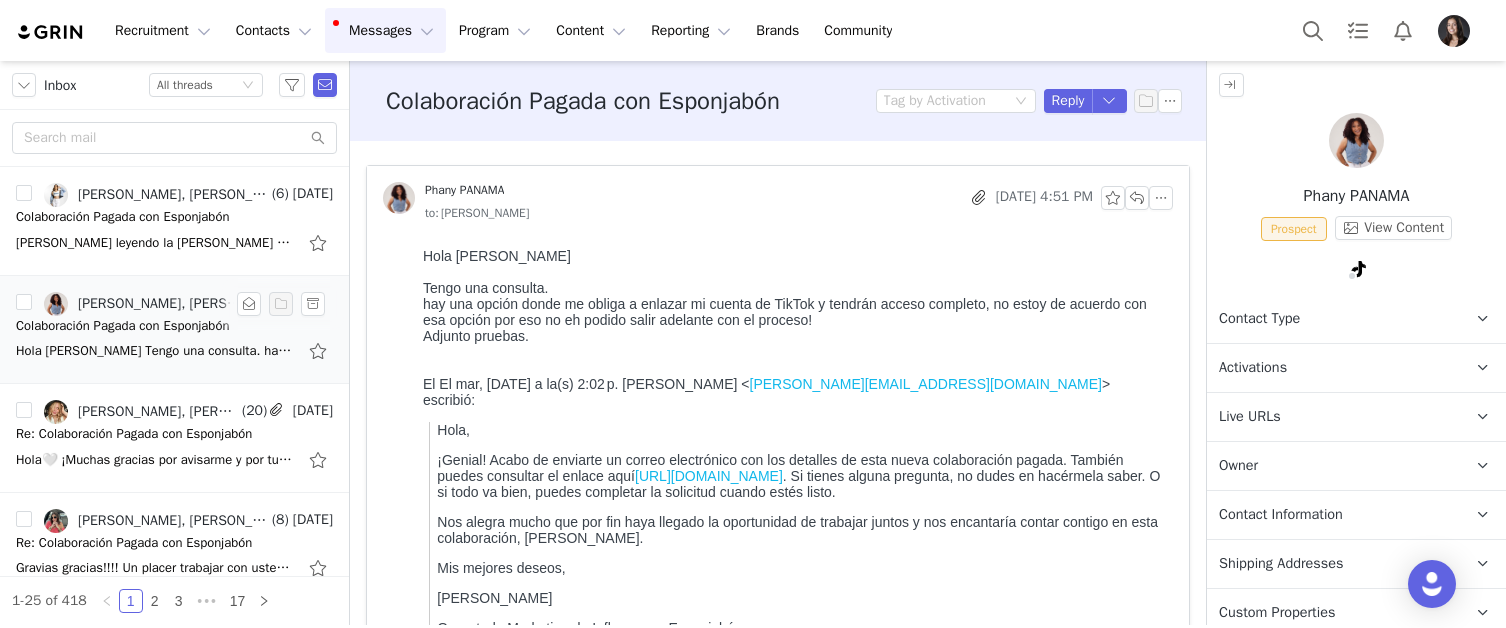 scroll, scrollTop: 0, scrollLeft: 0, axis: both 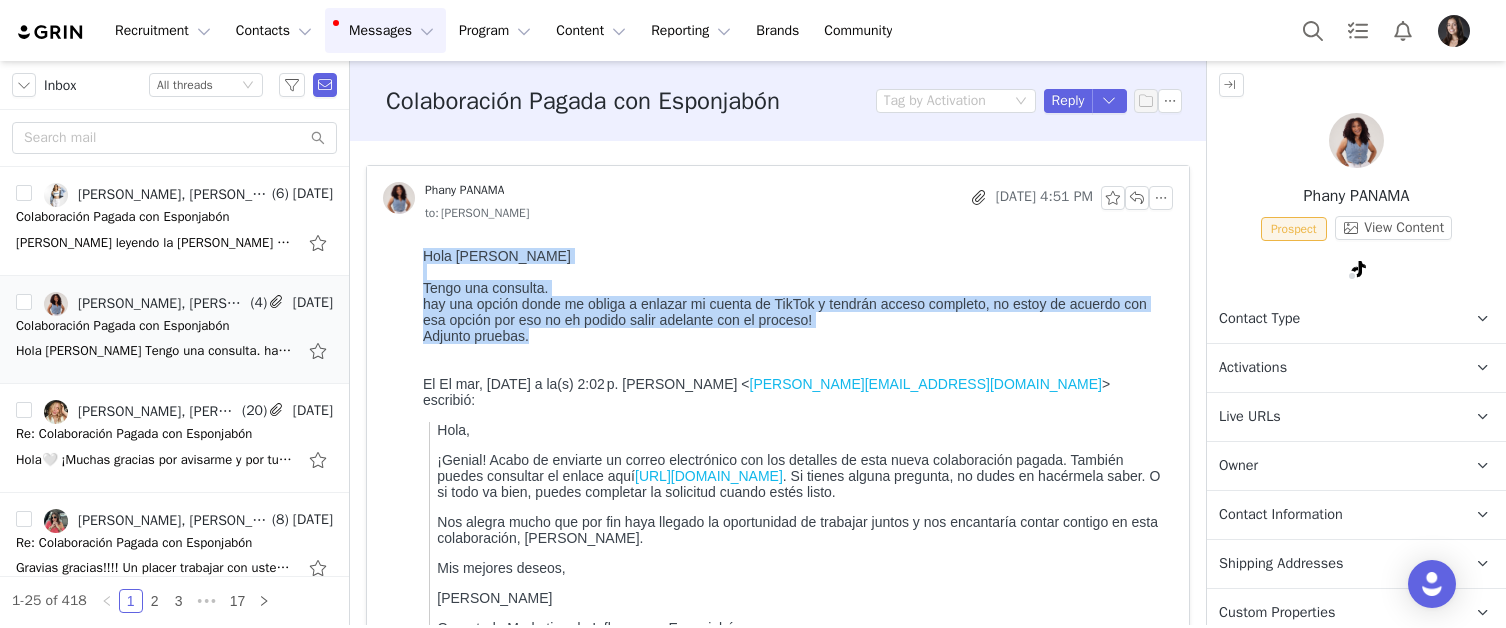 drag, startPoint x: 421, startPoint y: 253, endPoint x: 535, endPoint y: 335, distance: 140.42792 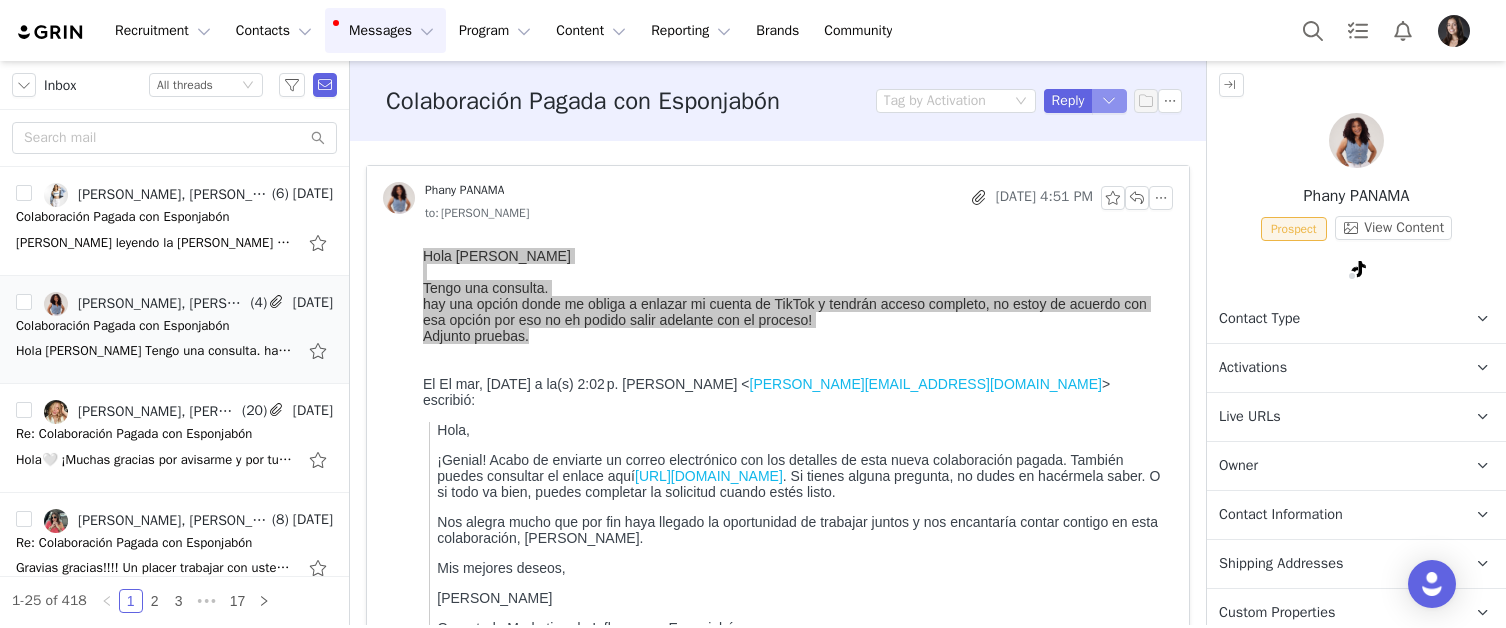 click at bounding box center [1110, 101] 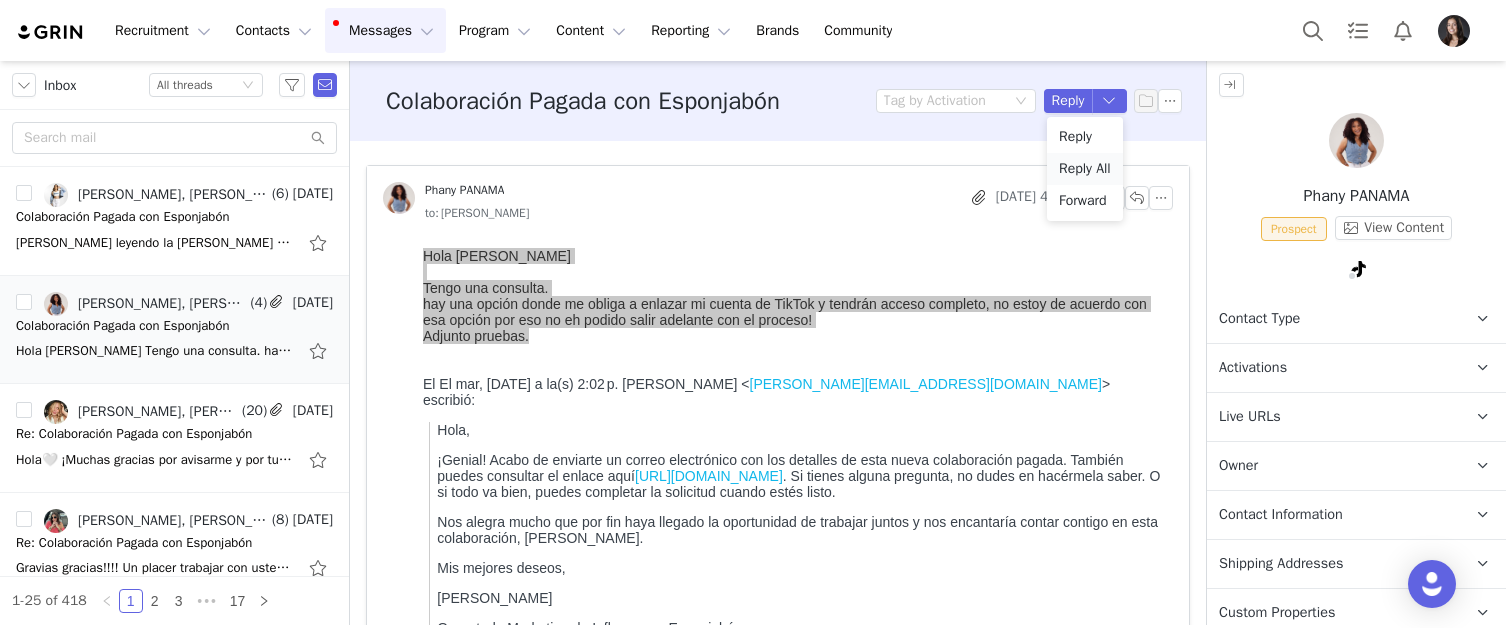 click on "Reply All" at bounding box center [1085, 169] 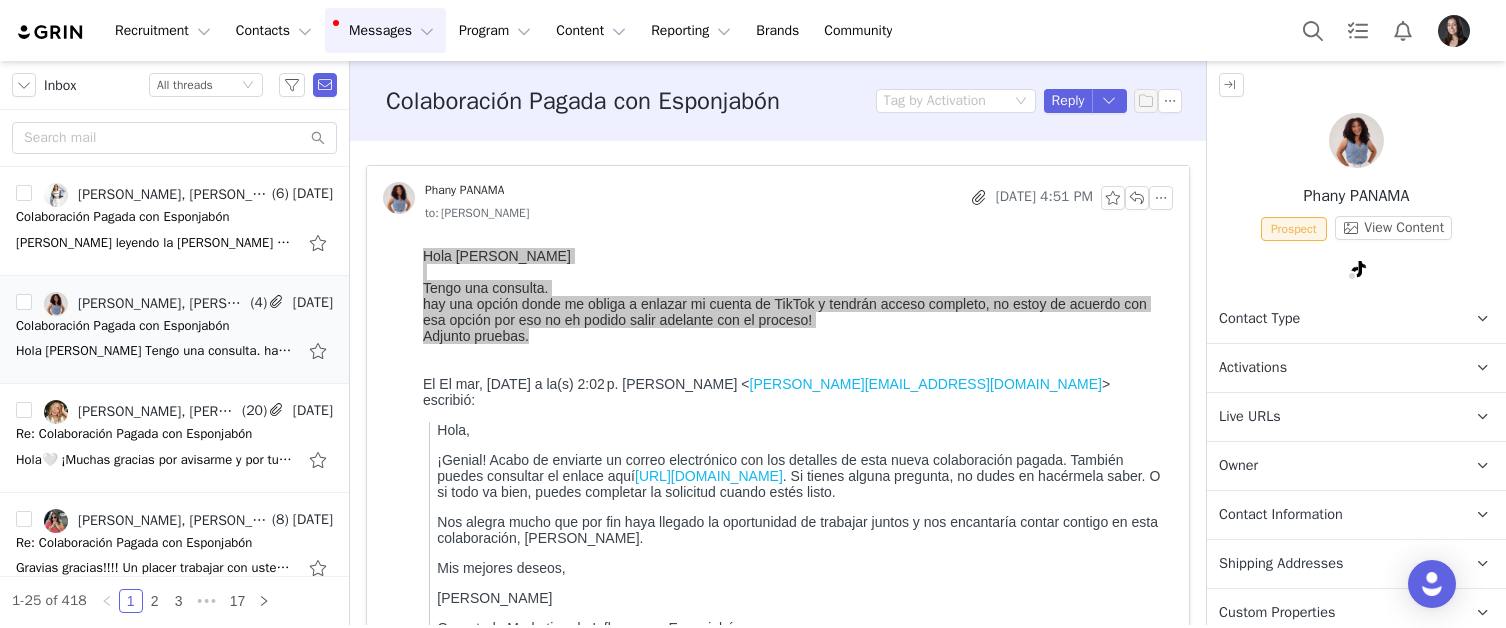 scroll, scrollTop: 1055, scrollLeft: 0, axis: vertical 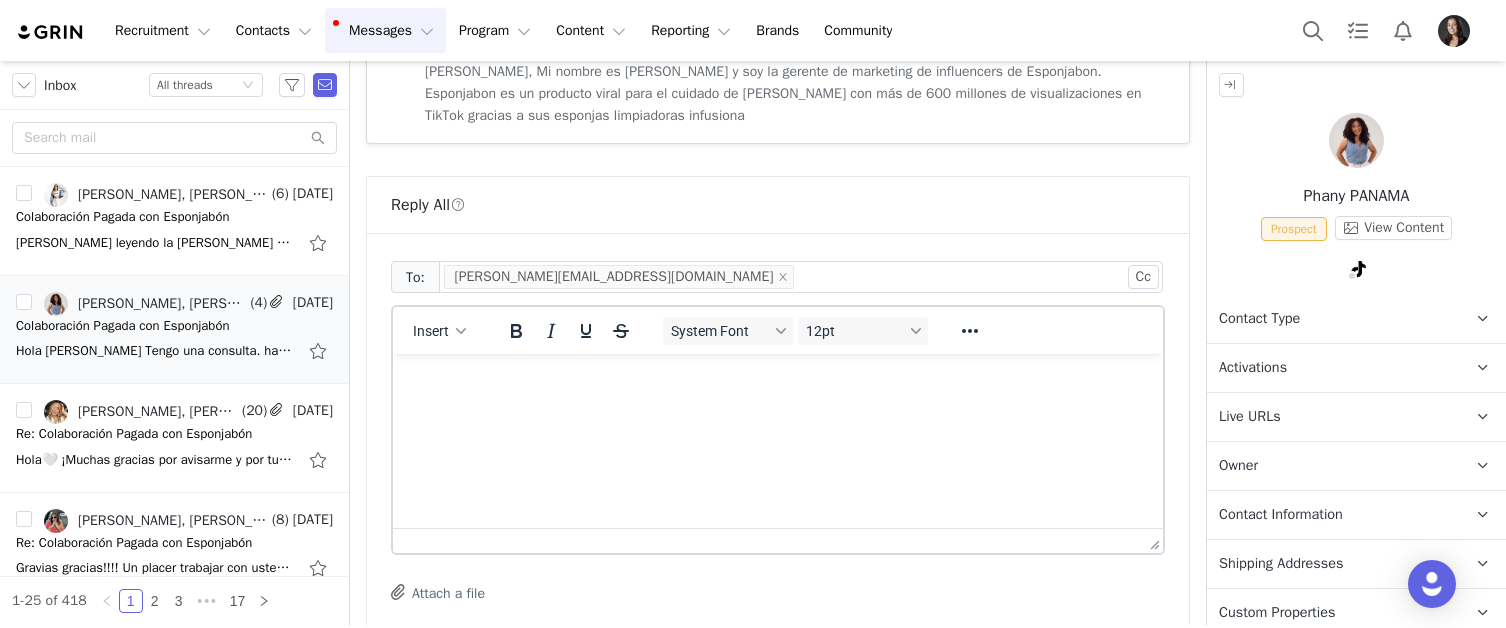 type 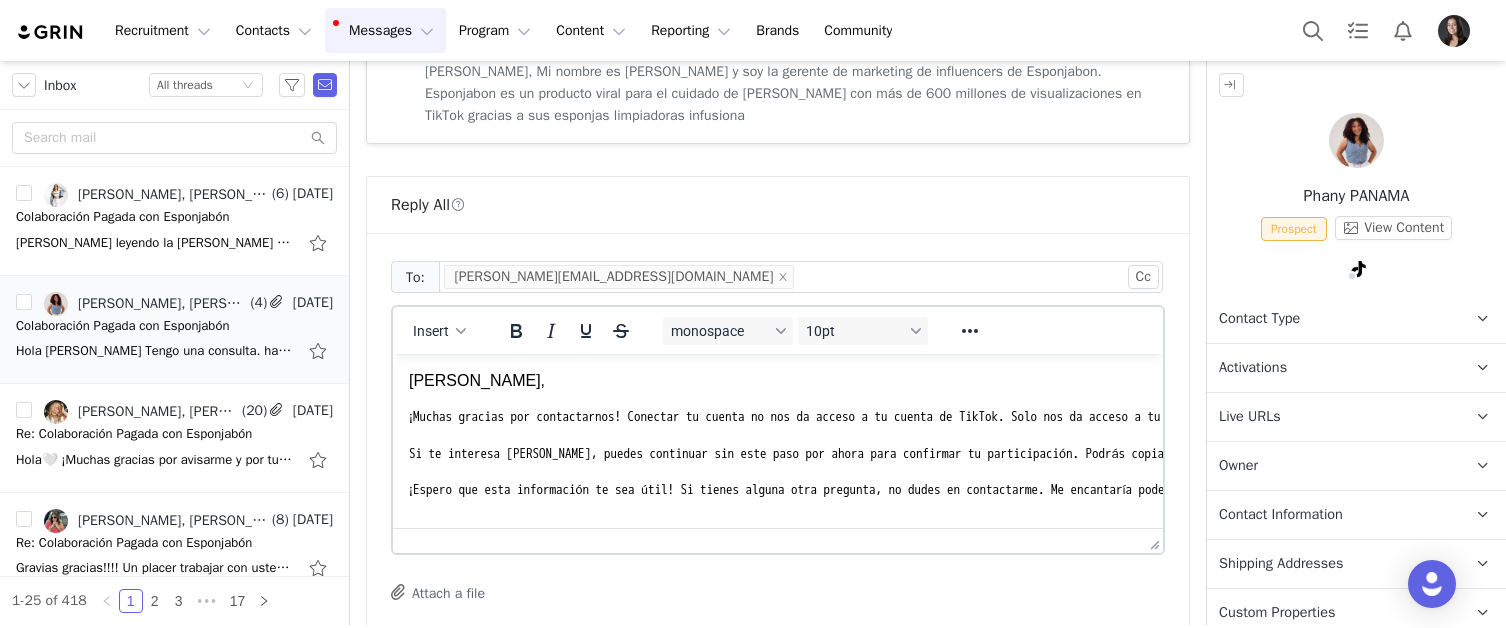 click on "Hola Phany, ¡Muchas gracias por contactarnos! Conectar tu cuenta no nos da acceso a tu cuenta de TikTok. Solo nos da acceso a tu publicación cuando usas los hashtags correctos. Usamos esto para monitorear los resultados de nuestra campaña y la interacción de cada creador.
Si te interesa esta campaña, puedes continuar sin este paso por ahora para confirmar tu participación. Podrás copiar y pegar el enlace a tu contenido, pero necesitarás conectar tu cuenta en algún momento para monitorear con precisión sus resultados.
¡Espero que esta información te sea útil! Si tienes alguna otra pregunta, no dudes en contactarme. Me encantaría poder colaborar contigo." at bounding box center [778, 434] 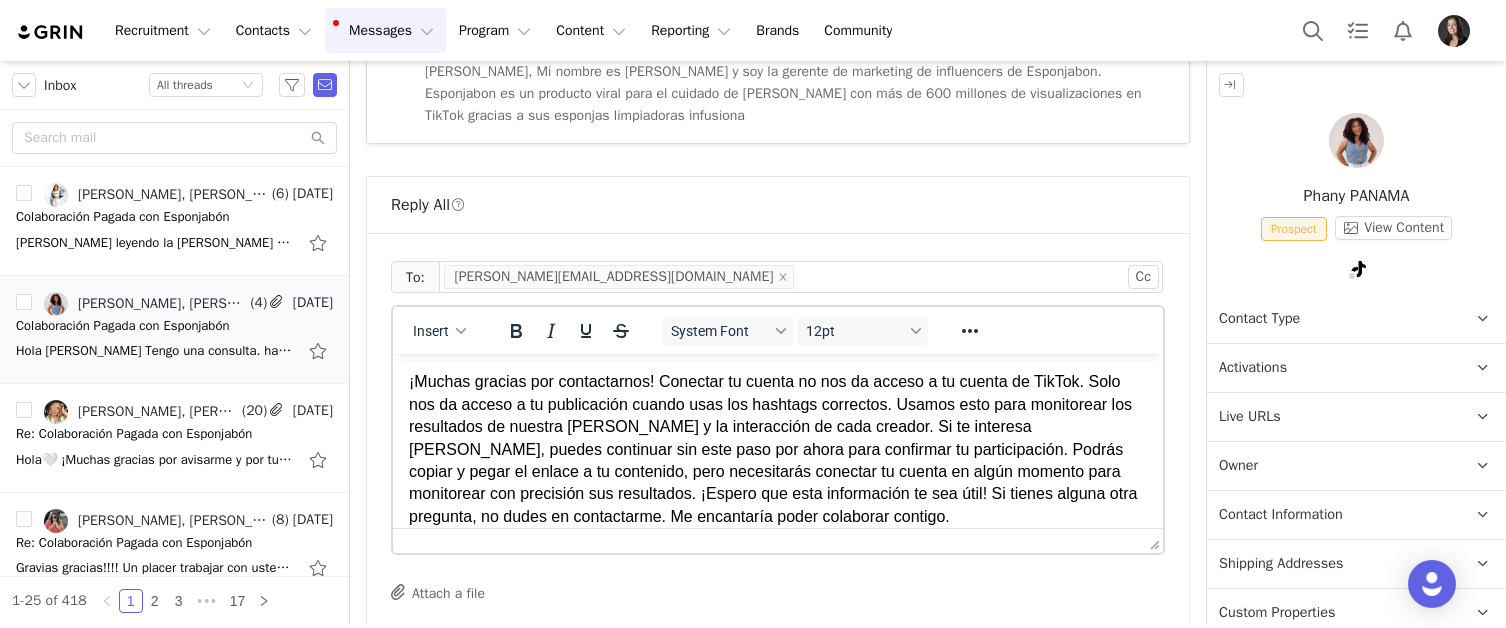 scroll, scrollTop: 46, scrollLeft: 0, axis: vertical 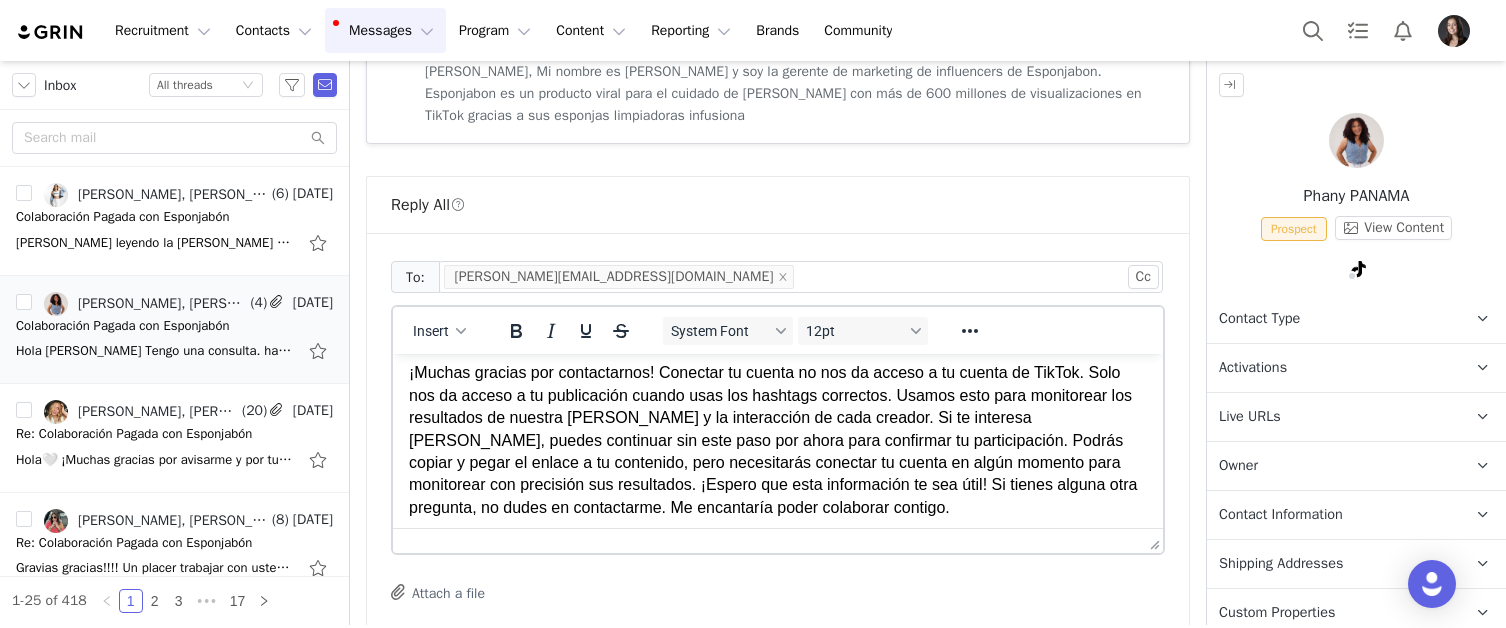 click on "¡Muchas gracias por contactarnos! Conectar tu cuenta no nos da acceso a tu cuenta de TikTok. Solo nos da acceso a tu publicación cuando usas los hashtags correctos. Usamos esto para monitorear los resultados de nuestra campaña y la interacción de cada creador.
Si te interesa esta campaña, puedes continuar sin este paso por ahora para confirmar tu participación. Podrás copiar y pegar el enlace a tu contenido, pero necesitarás conectar tu cuenta en algún momento para monitorear con precisión sus resultados.
¡Espero que esta información te sea útil! Si tienes alguna otra pregunta, no dudes en contactarme. Me encantaría poder colaborar contigo." at bounding box center [773, 439] 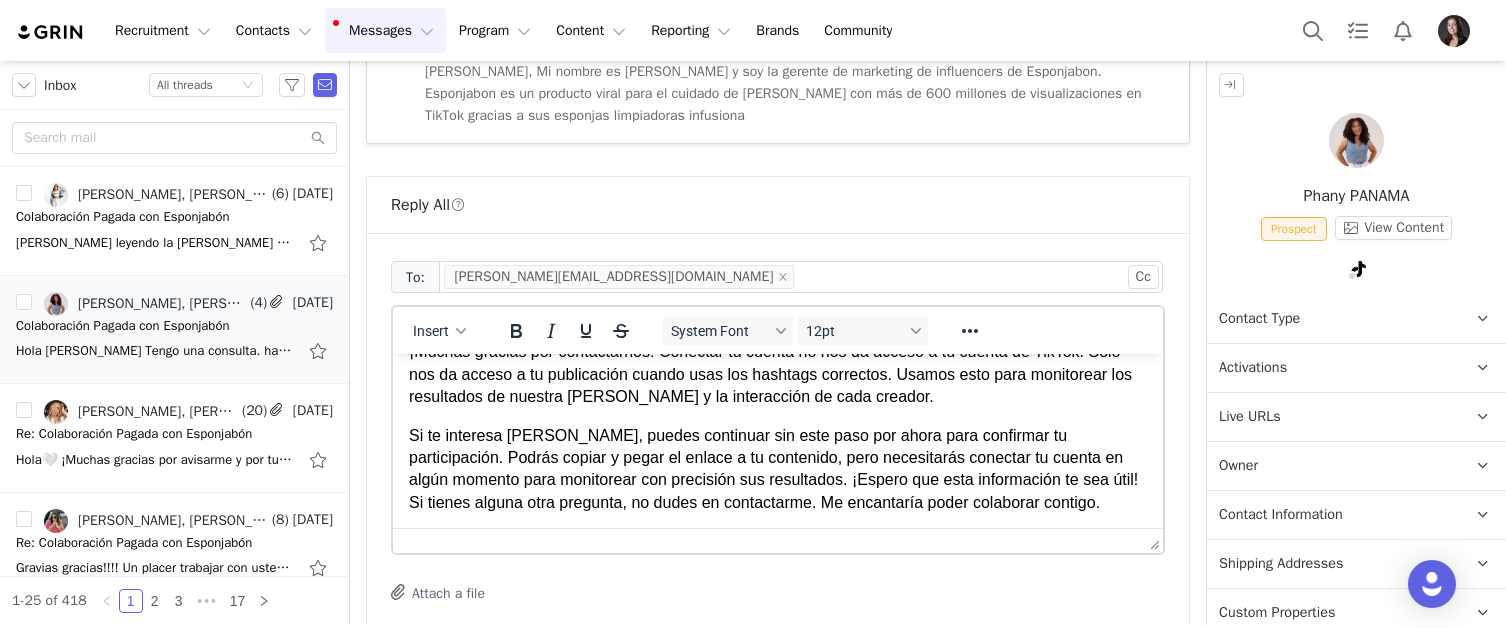 scroll, scrollTop: 66, scrollLeft: 0, axis: vertical 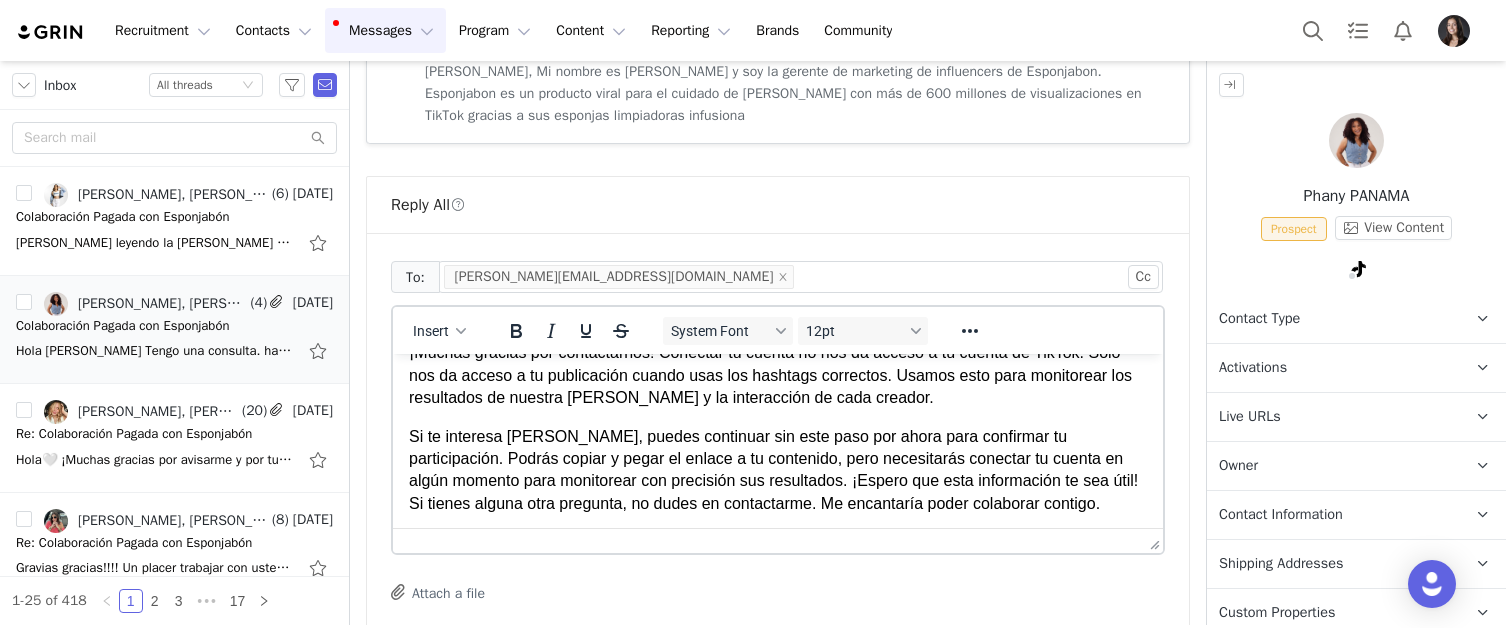 click on "Si te interesa esta campaña, puedes continuar sin este paso por ahora para confirmar tu participación. Podrás copiar y pegar el enlace a tu contenido, pero necesitarás conectar tu cuenta en algún momento para monitorear con precisión sus resultados.
¡Espero que esta información te sea útil! Si tienes alguna otra pregunta, no dudes en contactarme. Me encantaría poder colaborar contigo." at bounding box center [773, 470] 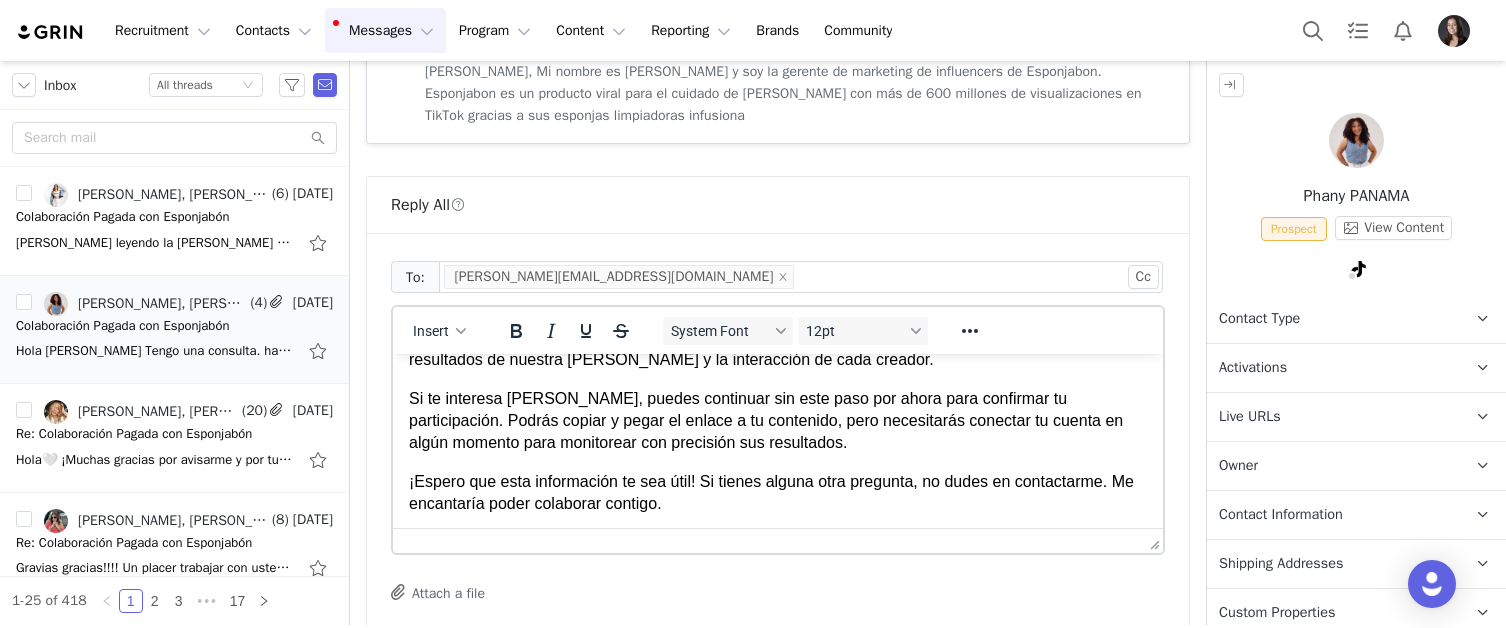 click on "¡Espero que esta información te sea útil! Si tienes alguna otra pregunta, no dudes en contactarme. Me encantaría poder colaborar contigo." at bounding box center [778, 493] 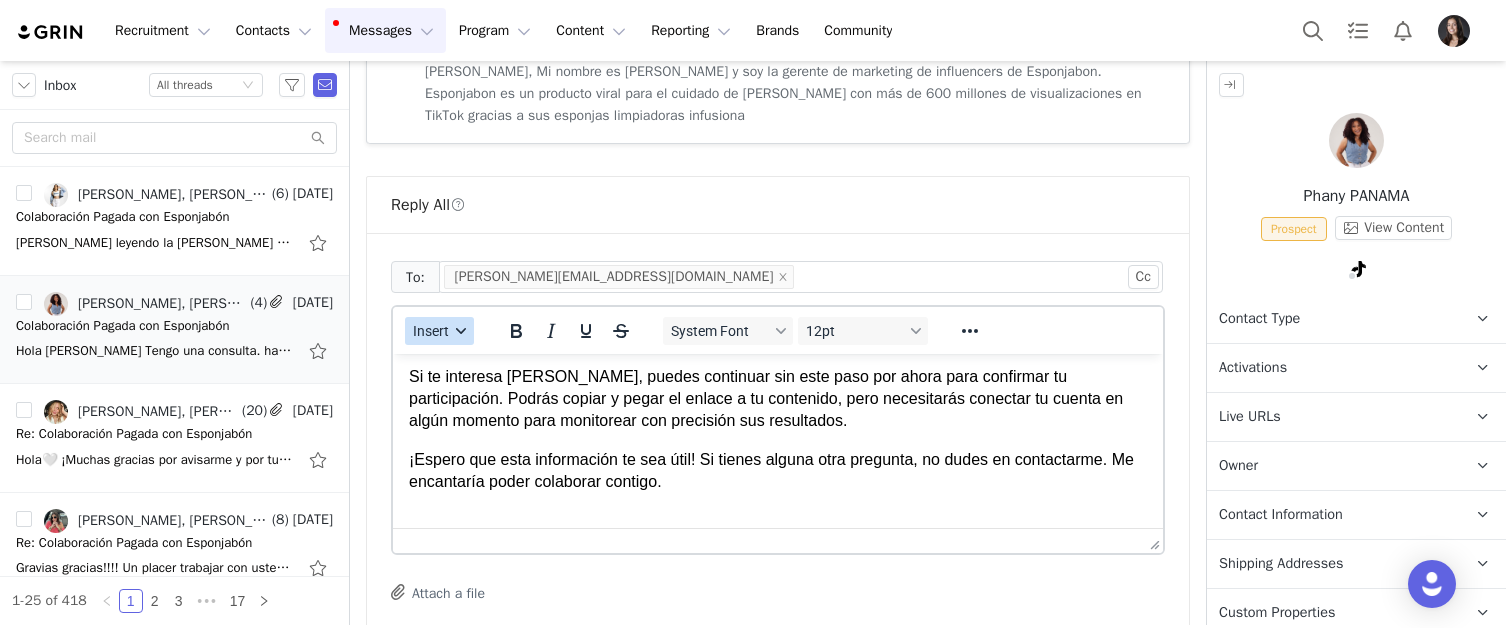 click on "Insert" at bounding box center [431, 331] 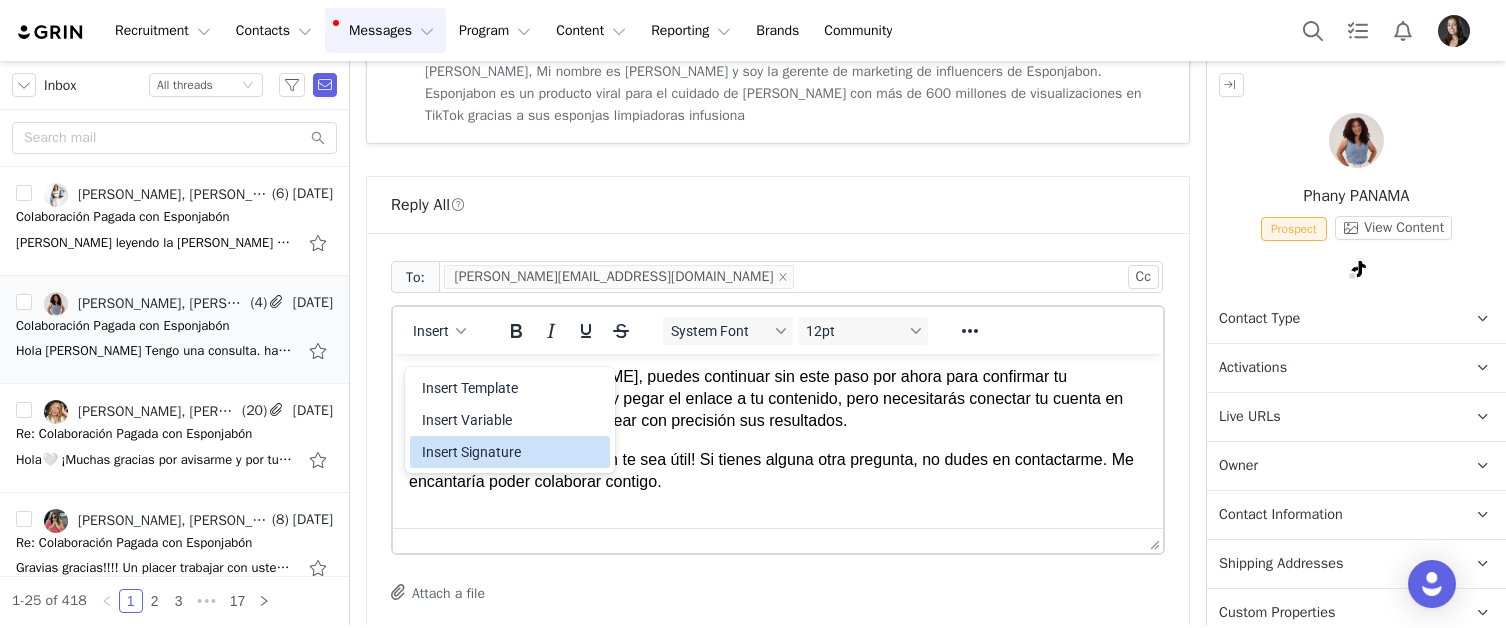 click on "Insert Signature" at bounding box center (512, 452) 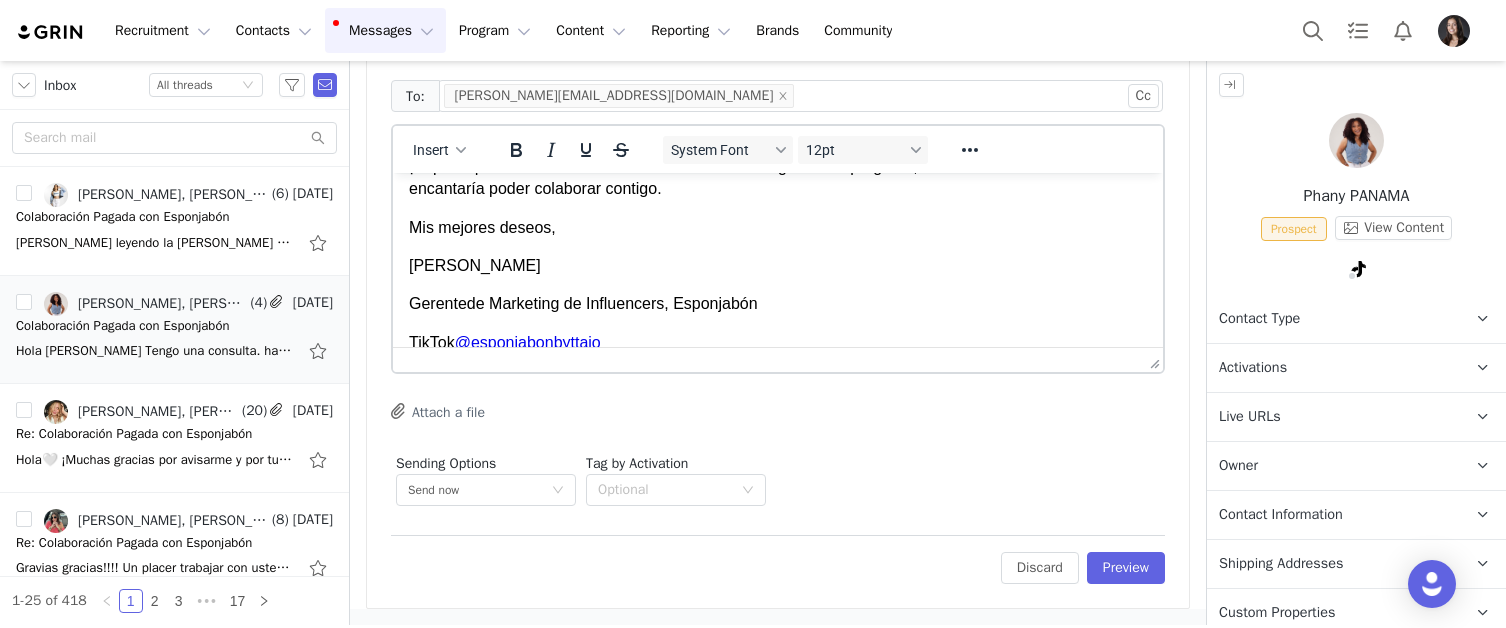 scroll, scrollTop: 1258, scrollLeft: 0, axis: vertical 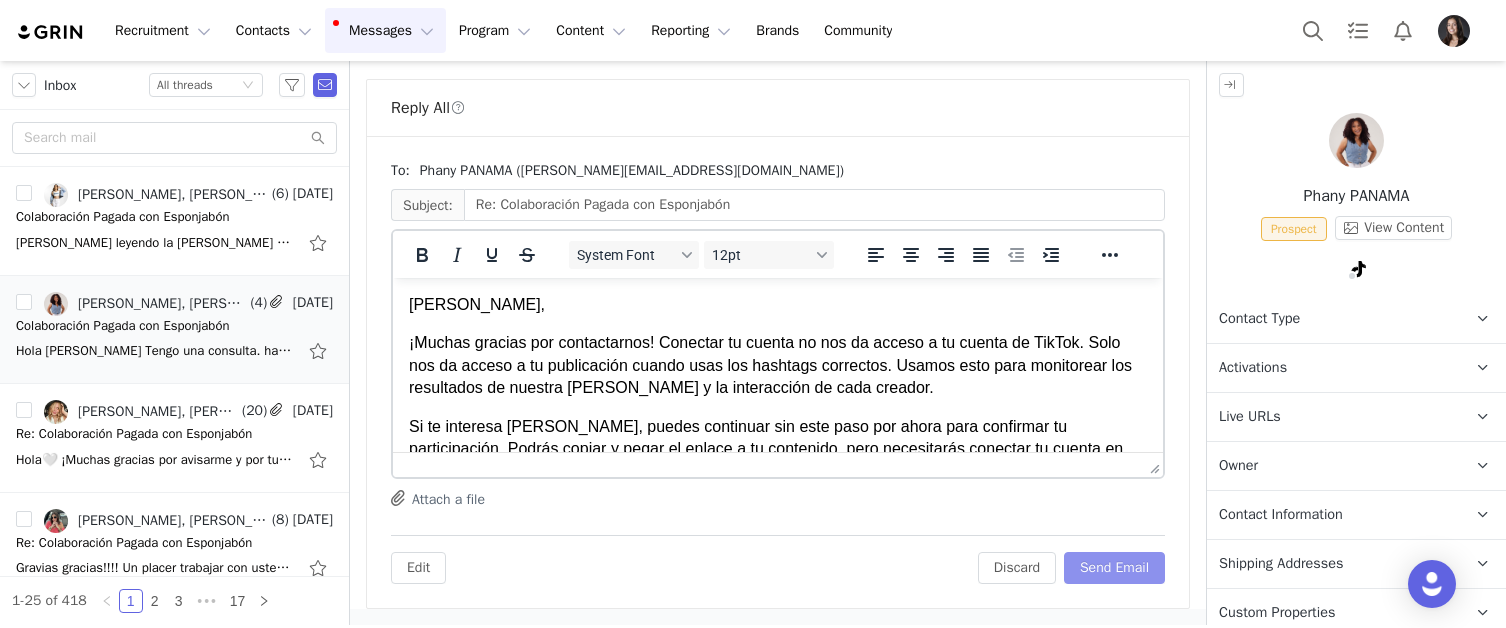 click on "Send Email" at bounding box center [1114, 568] 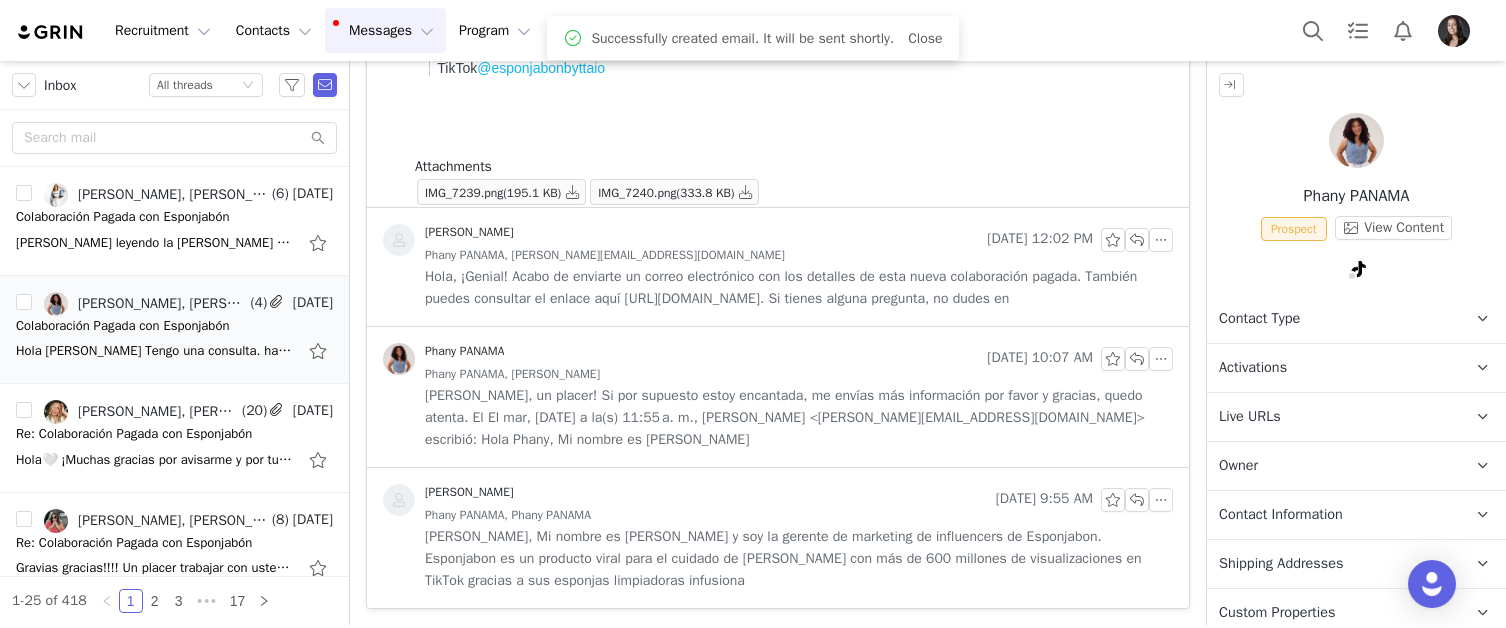 scroll, scrollTop: 612, scrollLeft: 0, axis: vertical 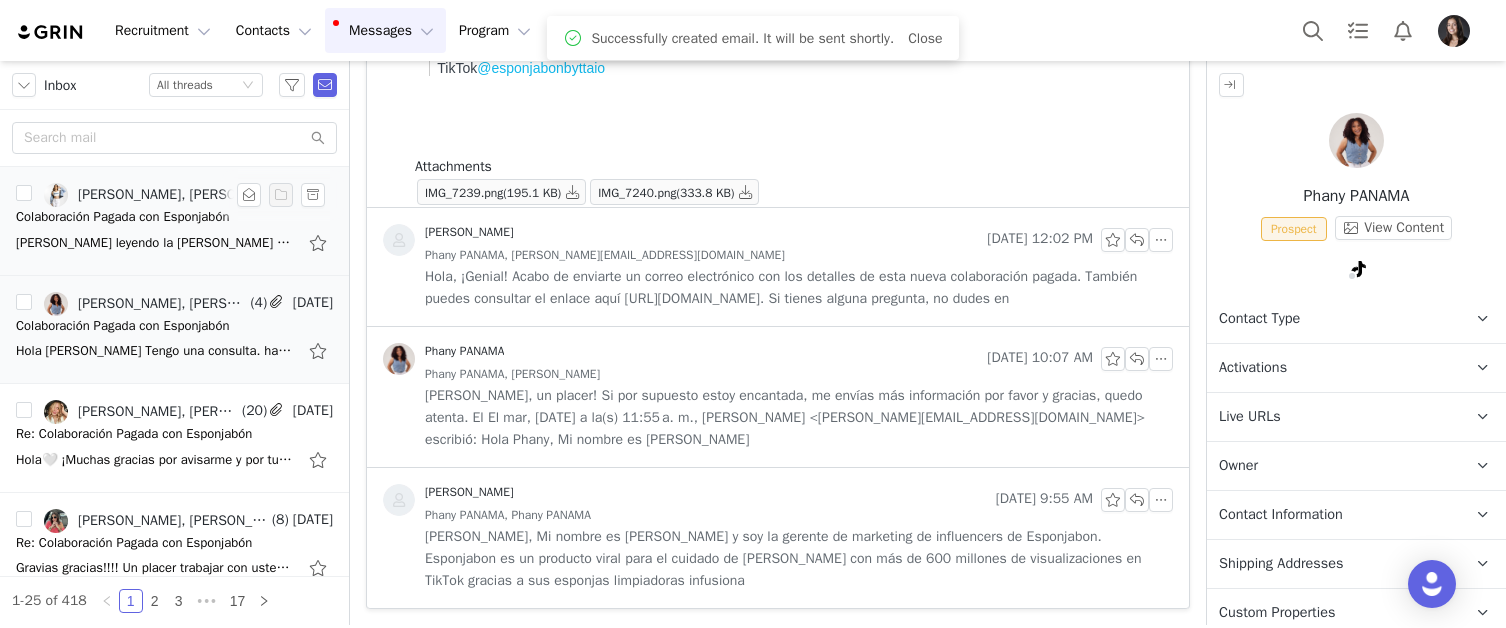 click on "Colaboración Pagada con Esponjabón" at bounding box center (122, 217) 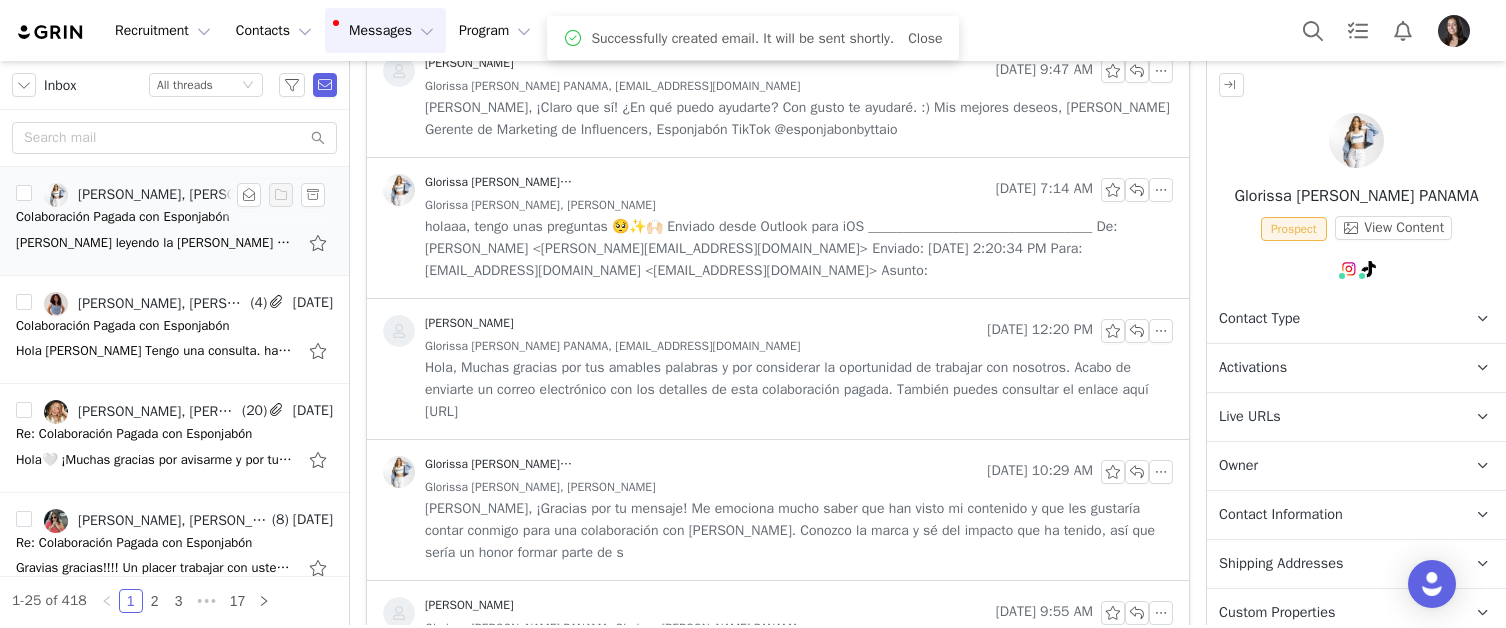 scroll, scrollTop: 340, scrollLeft: 0, axis: vertical 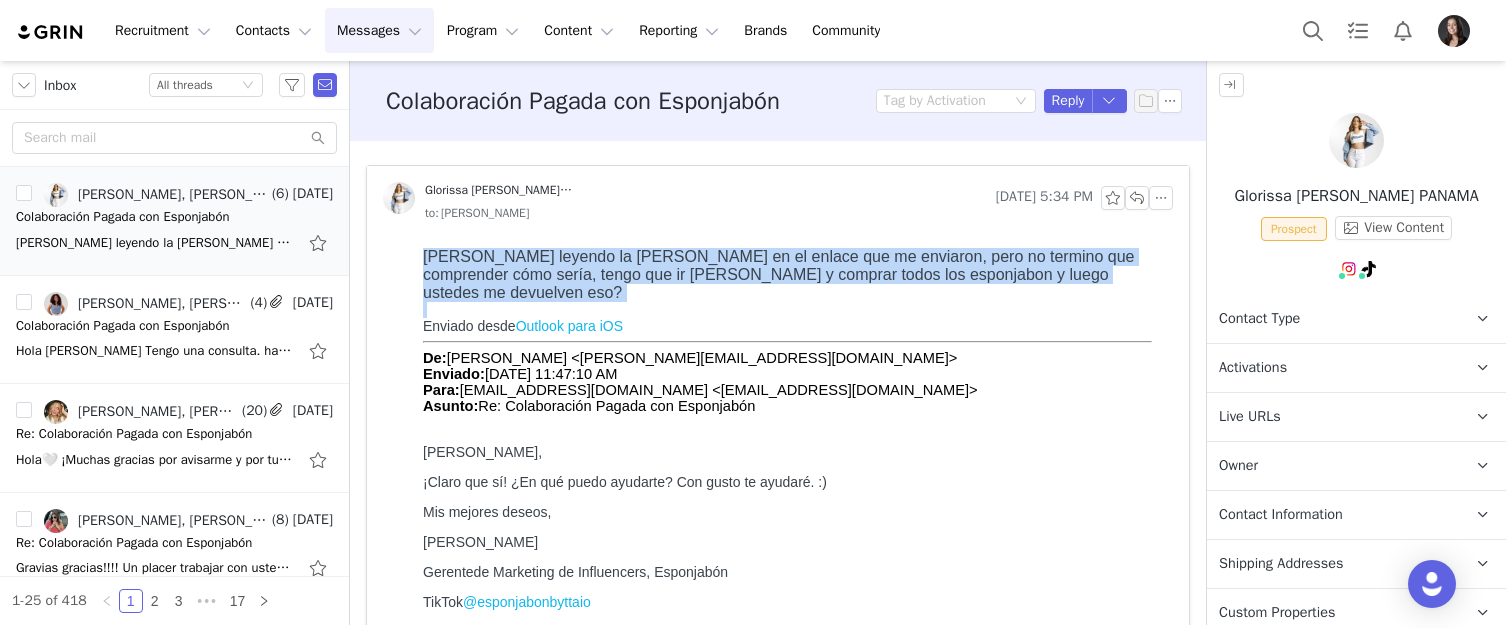 drag, startPoint x: 426, startPoint y: 258, endPoint x: 1155, endPoint y: 287, distance: 729.5766 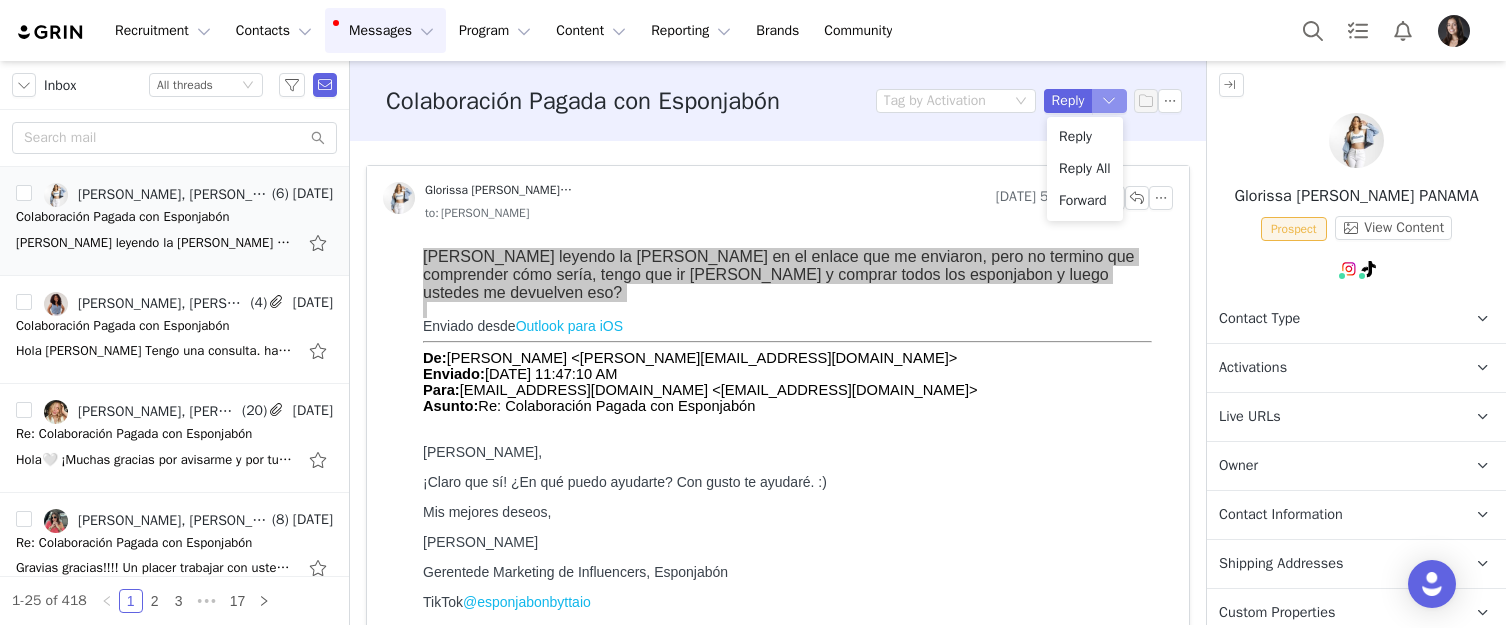 click at bounding box center [1110, 101] 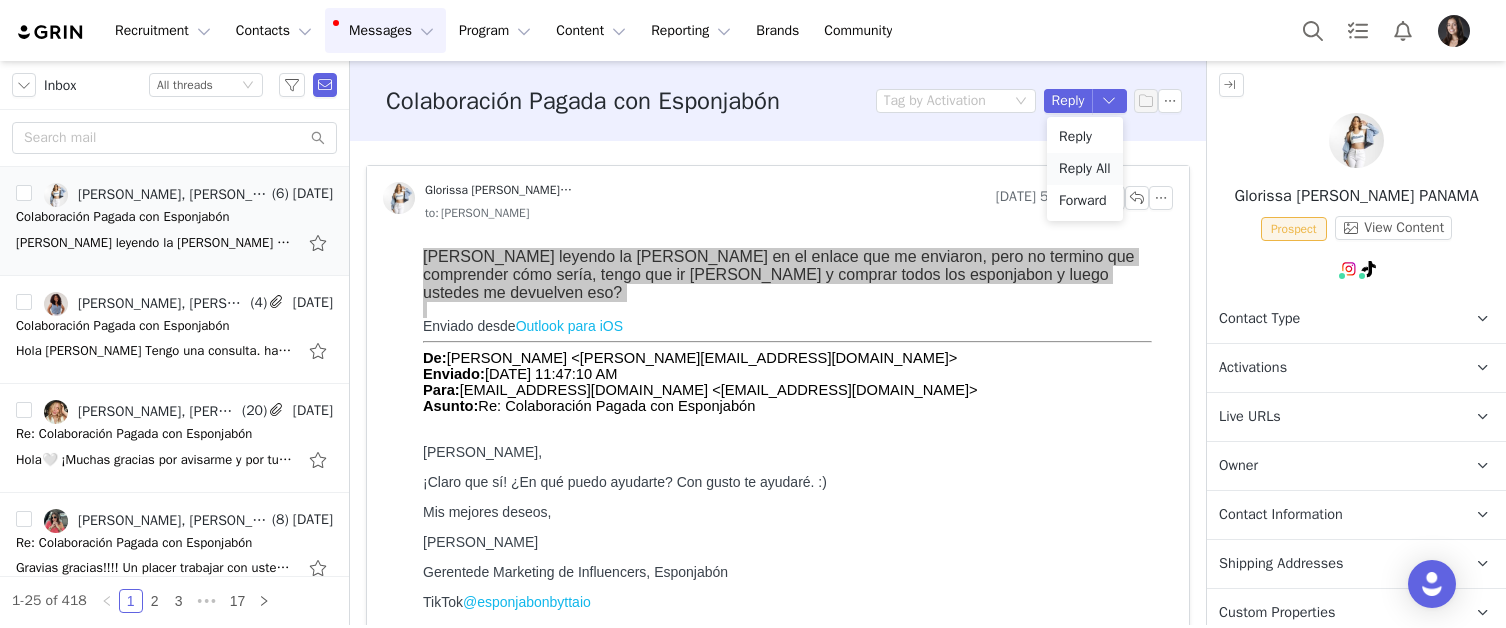 click on "Reply All" at bounding box center (1085, 169) 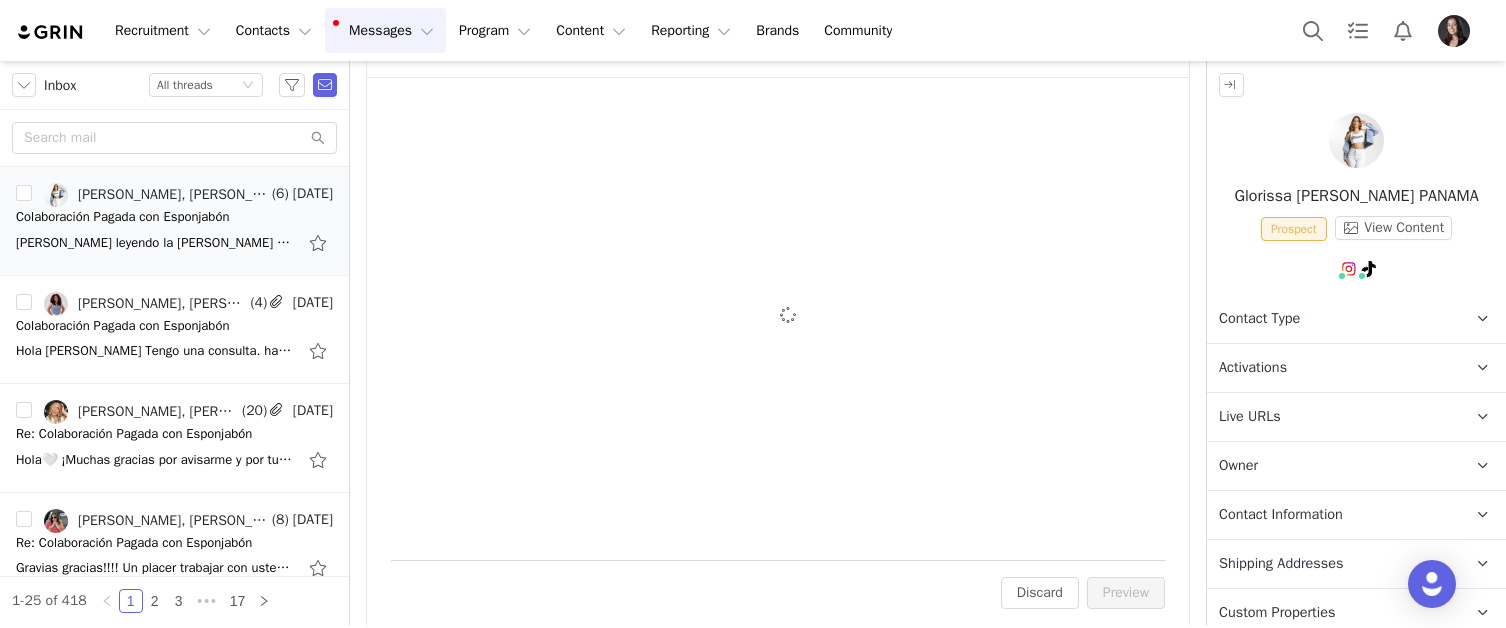 scroll, scrollTop: 1168, scrollLeft: 0, axis: vertical 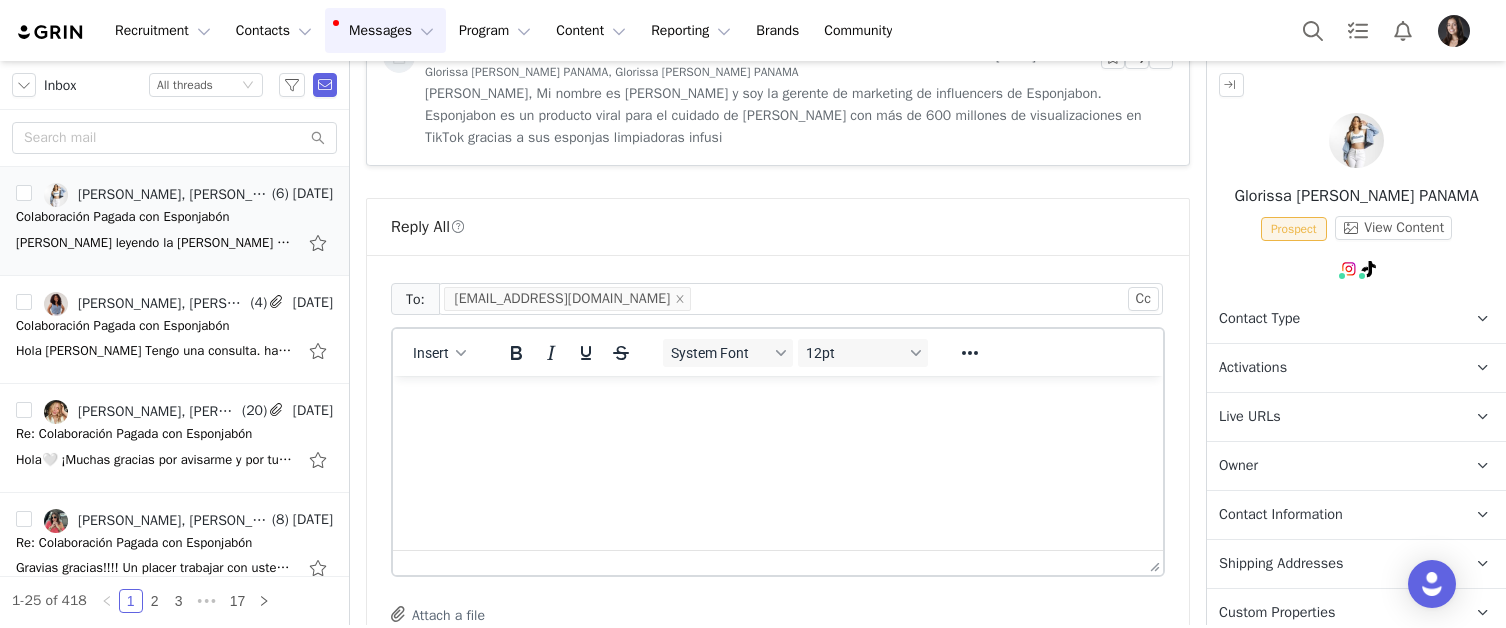 click at bounding box center [778, 403] 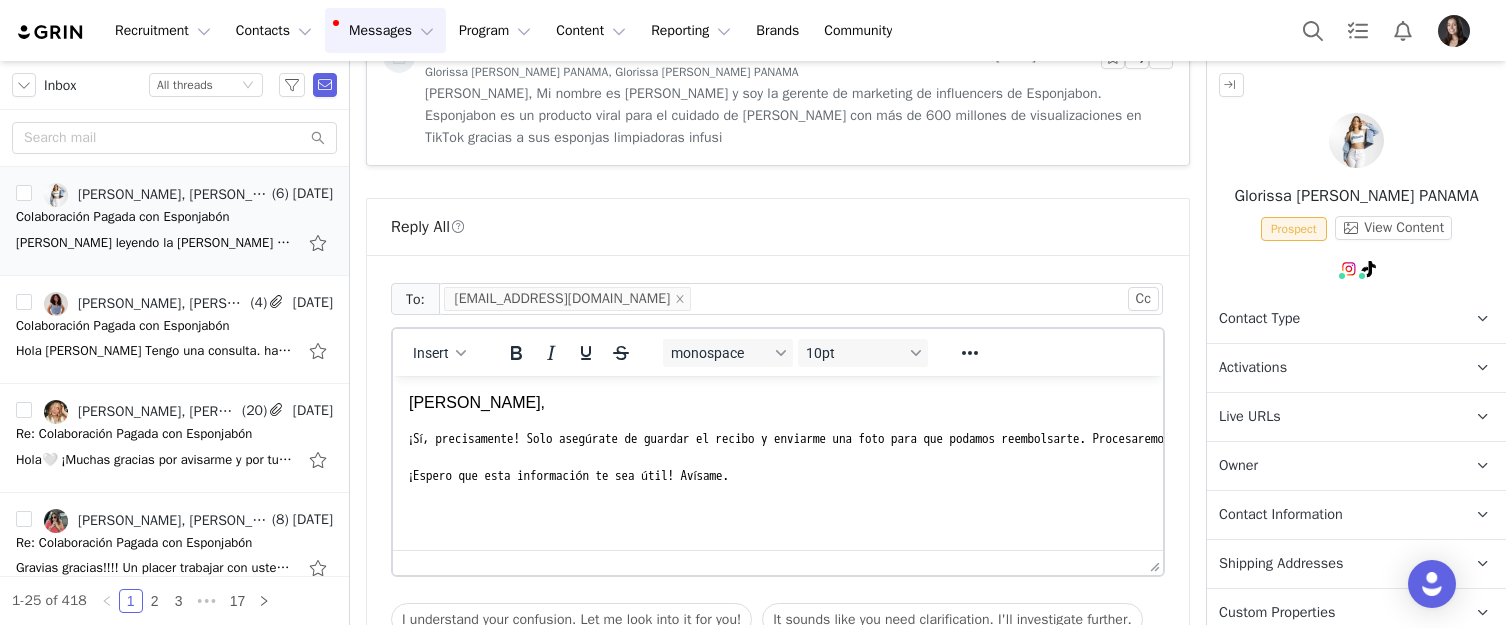 click on "¡Sí, precisamente! Solo asegúrate de guardar el recibo y enviarme una foto para que podamos reembolsarte. Procesaremos el pago de tu contenido y los productos adquiridos al mismo tiempo, el primer viernes del mes siguiente a la entrega del contenido.
¡Espero que esta información te sea útil! Avísame." at bounding box center (1219, 456) 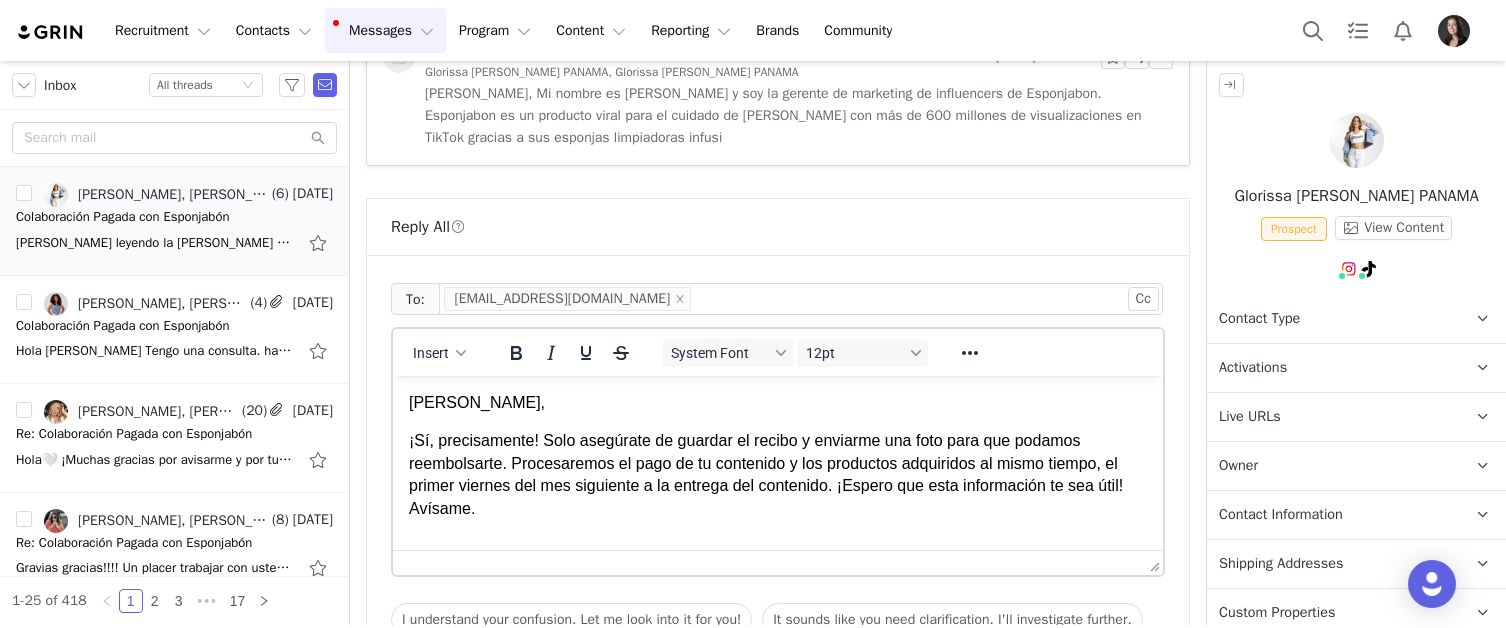 click on "¡Sí, precisamente! Solo asegúrate de guardar el recibo y enviarme una foto para que podamos reembolsarte. Procesaremos el pago de tu contenido y los productos adquiridos al mismo tiempo, el primer viernes del mes siguiente a la entrega del contenido.
¡Espero que esta información te sea útil! Avísame." at bounding box center (766, 474) 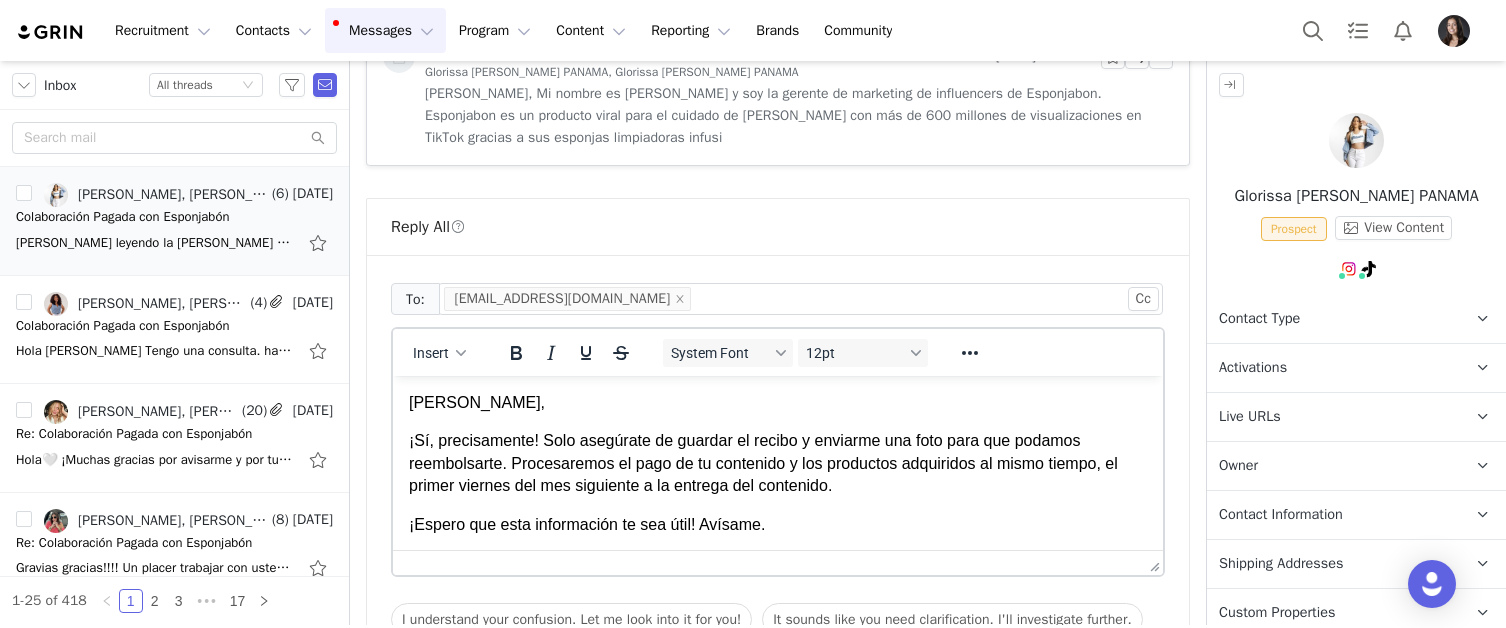 click on "¡Espero que esta información te sea útil! Avísame." at bounding box center [778, 525] 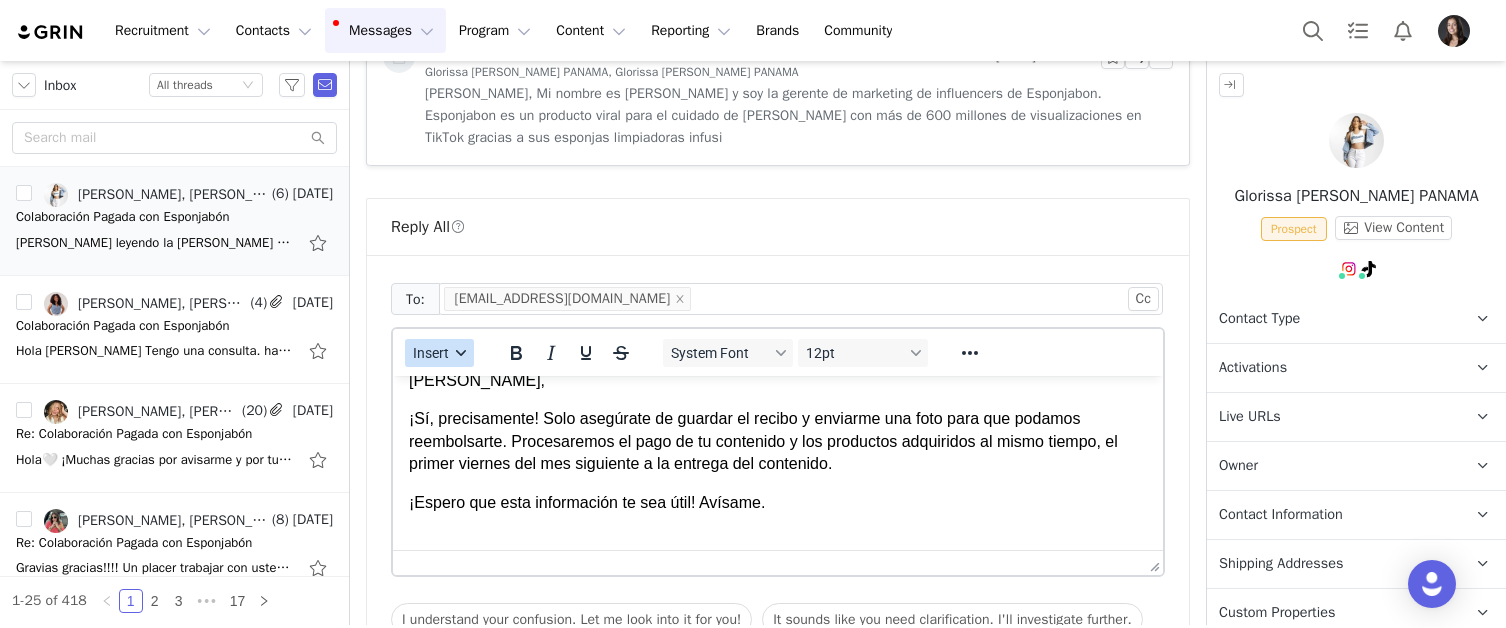 click 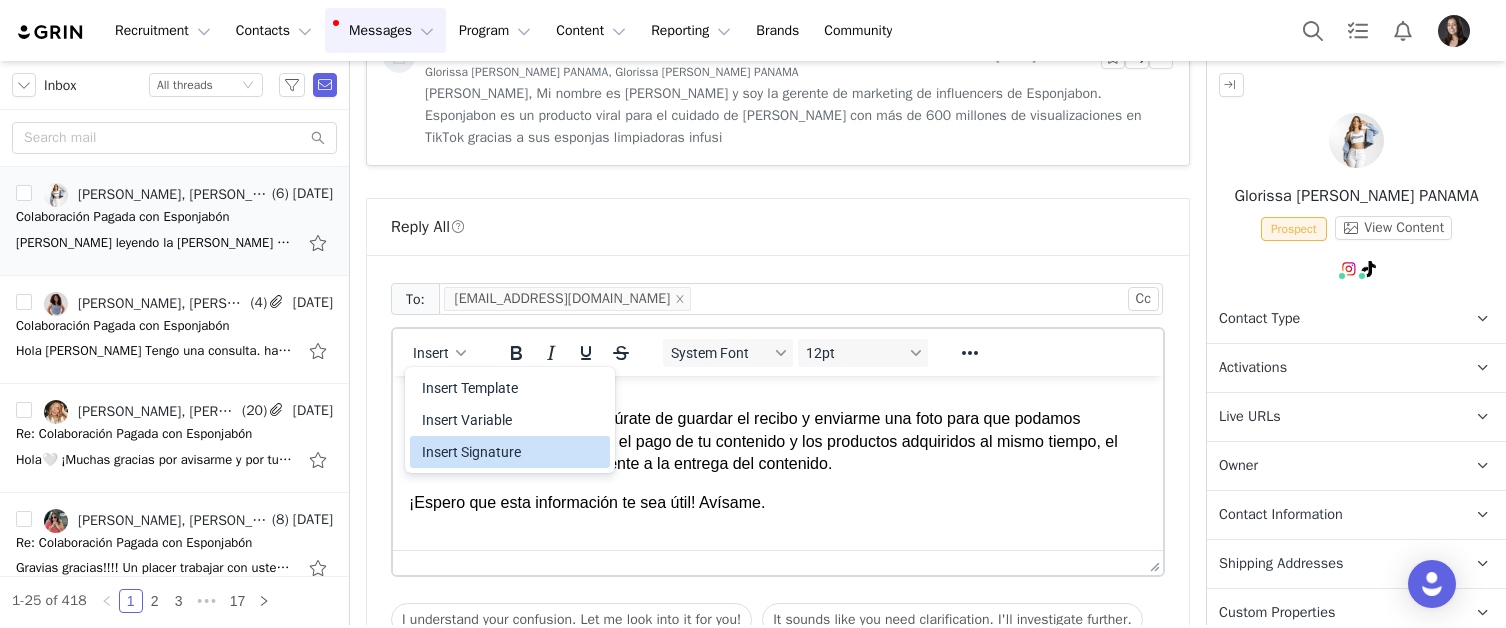 click on "Insert Signature" at bounding box center (512, 452) 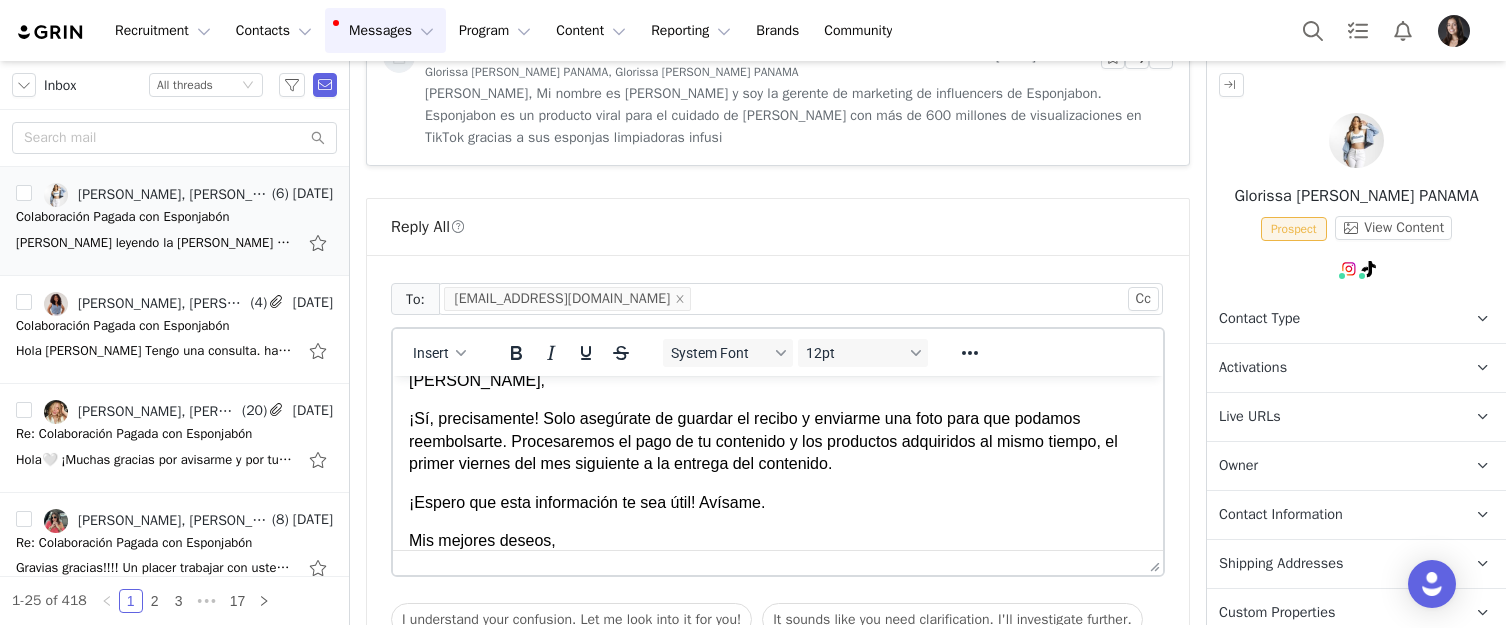 scroll, scrollTop: 134, scrollLeft: 0, axis: vertical 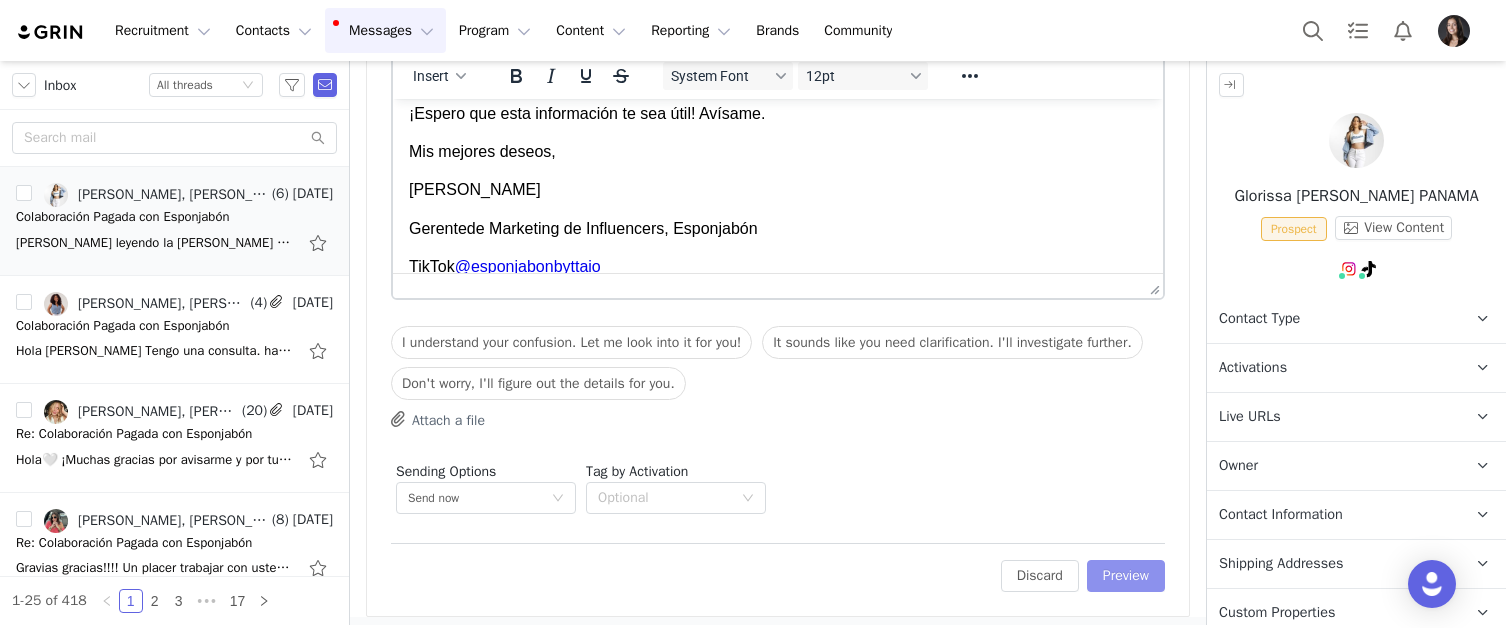 click on "Preview" at bounding box center (1126, 576) 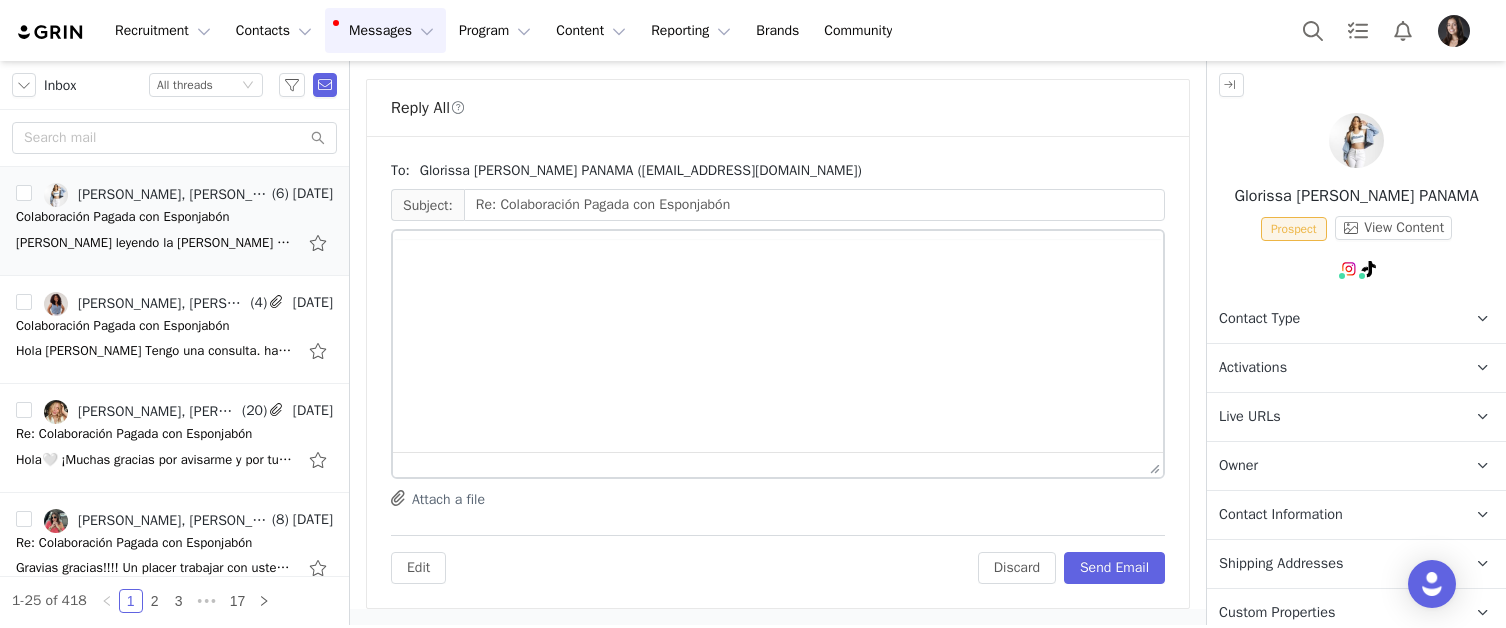 scroll, scrollTop: 1084, scrollLeft: 0, axis: vertical 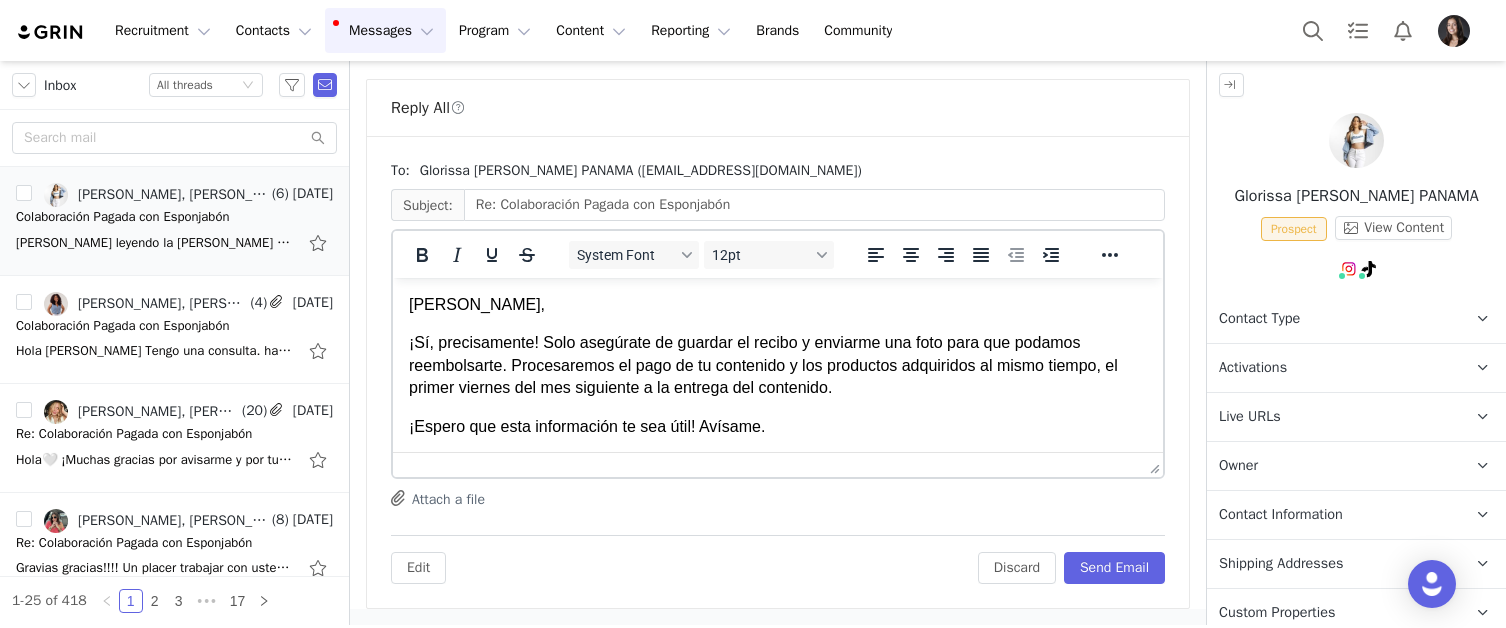 click on "Send Email" at bounding box center (1114, 568) 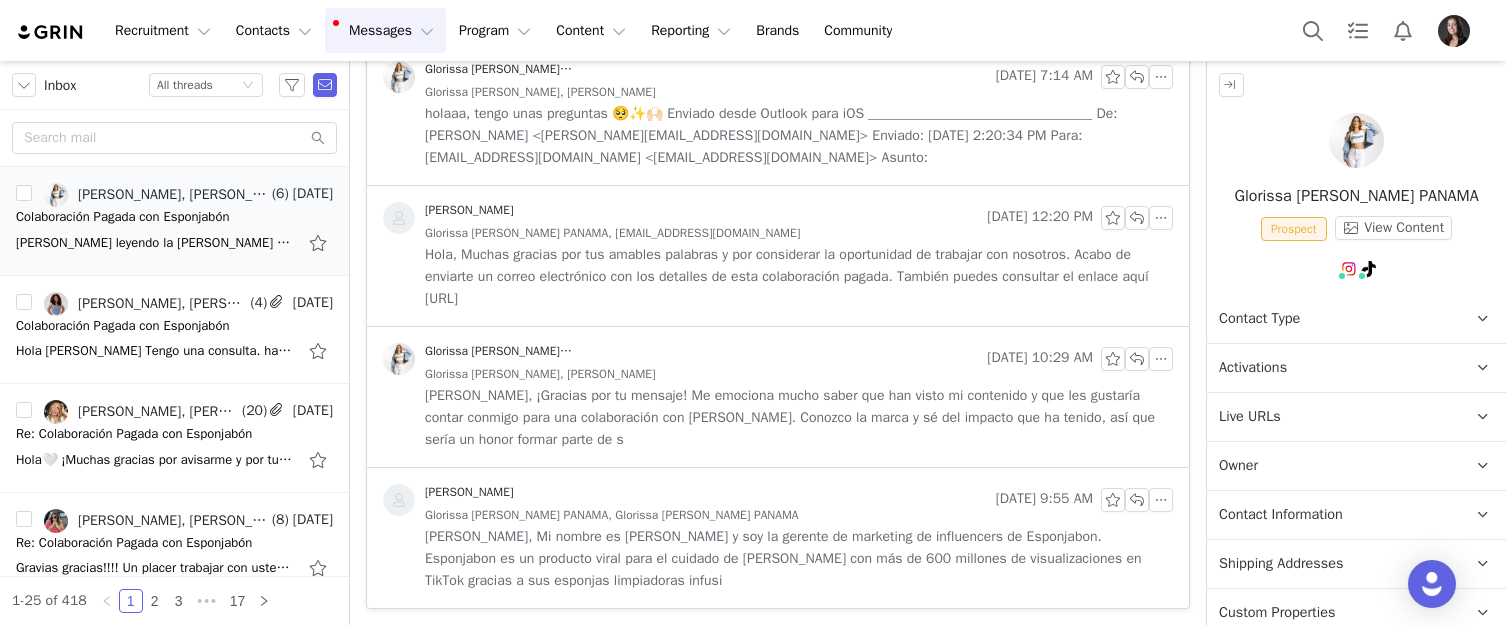 scroll, scrollTop: 725, scrollLeft: 0, axis: vertical 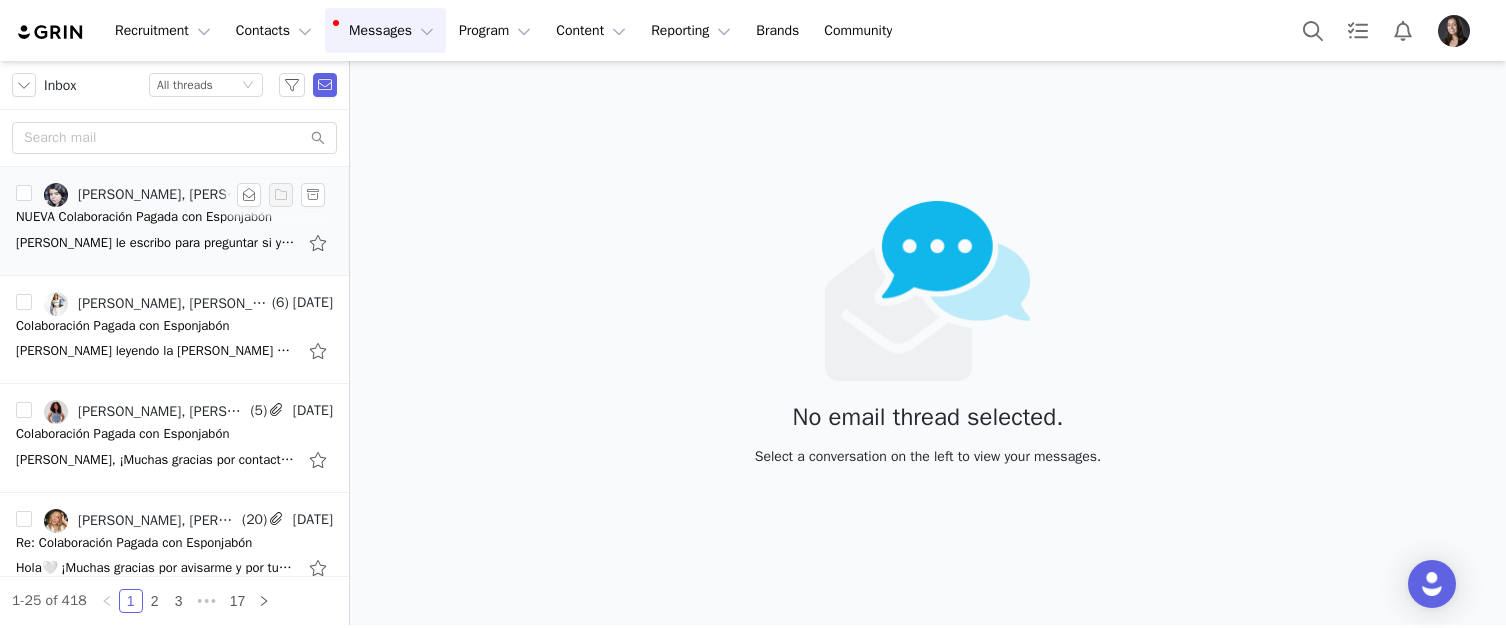 click on "NUEVA Colaboración Pagada con Esponjabón" at bounding box center [144, 217] 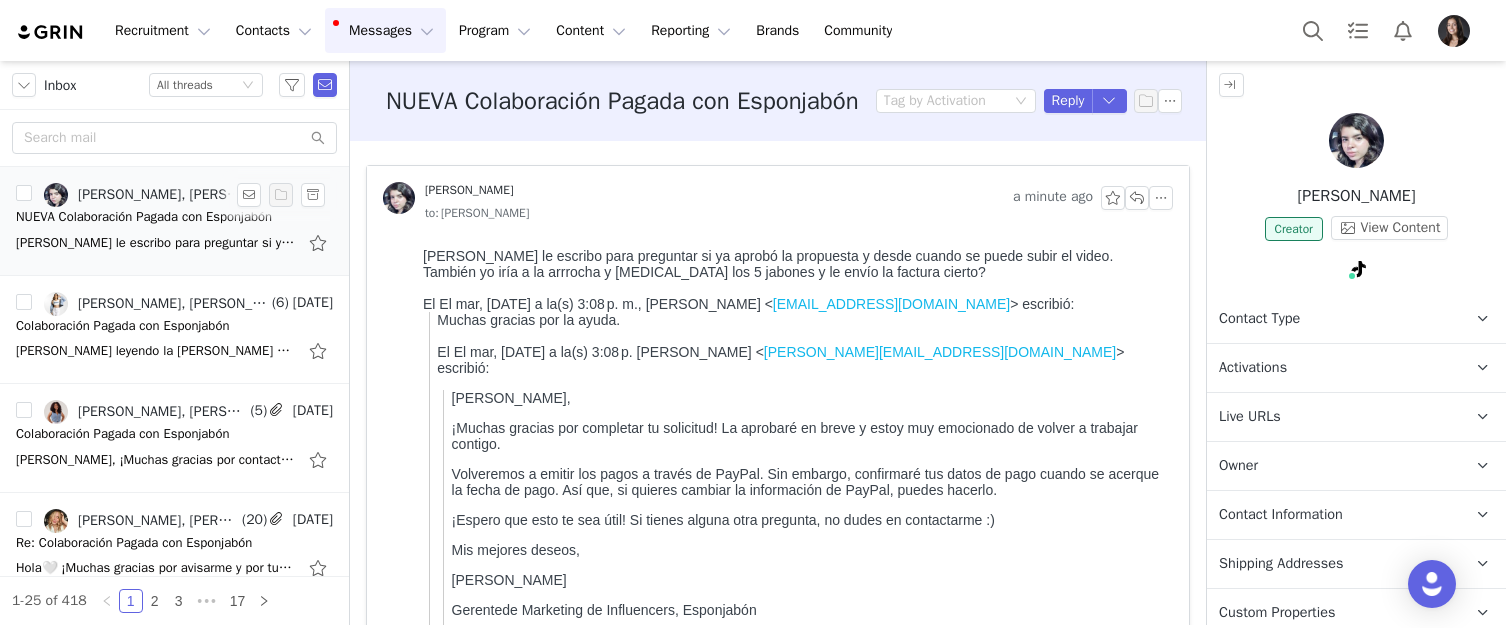 scroll, scrollTop: 0, scrollLeft: 0, axis: both 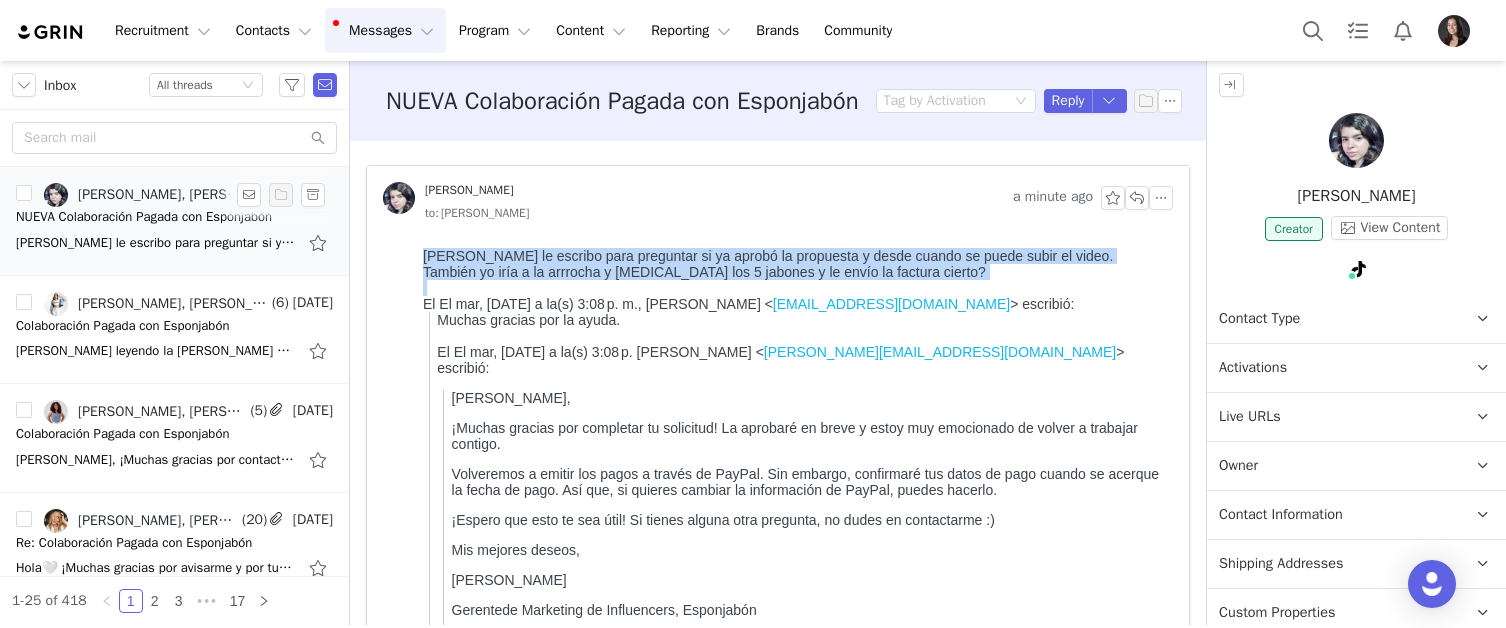 click on "[PERSON_NAME] le escribo para preguntar si ya aprobó la propuesta y desde cuando se puede subir el video. También yo iría a la arrrocha y [MEDICAL_DATA] los 5 jabones y le envío la factura cierto?  El El mar, [DATE] a la(s) 3:08 p. m., [PERSON_NAME] < [EMAIL_ADDRESS][DOMAIN_NAME] > escribió: Muchas gracias por la ayuda. El El mar, [DATE] a la(s) 3:08 p. m., [PERSON_NAME] < [PERSON_NAME][EMAIL_ADDRESS][DOMAIN_NAME] > escribió: [PERSON_NAME], ¡Muchas gracias por completar tu solicitud! La aprobaré en breve y estoy muy emocionado de volver a trabajar contigo.  Volveremos a emitir los pagos a través de PayPal. Sin embargo, confirmaré tus datos de pago cuando se acerque la fecha de pago. Así que, si quieres cambiar la información de PayPal, puedes hacerlo. ¡Espero que esto te sea útil! Si tienes alguna otra pregunta, no dudes en contactarme :) Mis mejores deseos, [PERSON_NAME] Gerente  de Marketing de Influencers, Esponjabón TikTok  @esponjabonbyttaio" at bounding box center [794, 471] 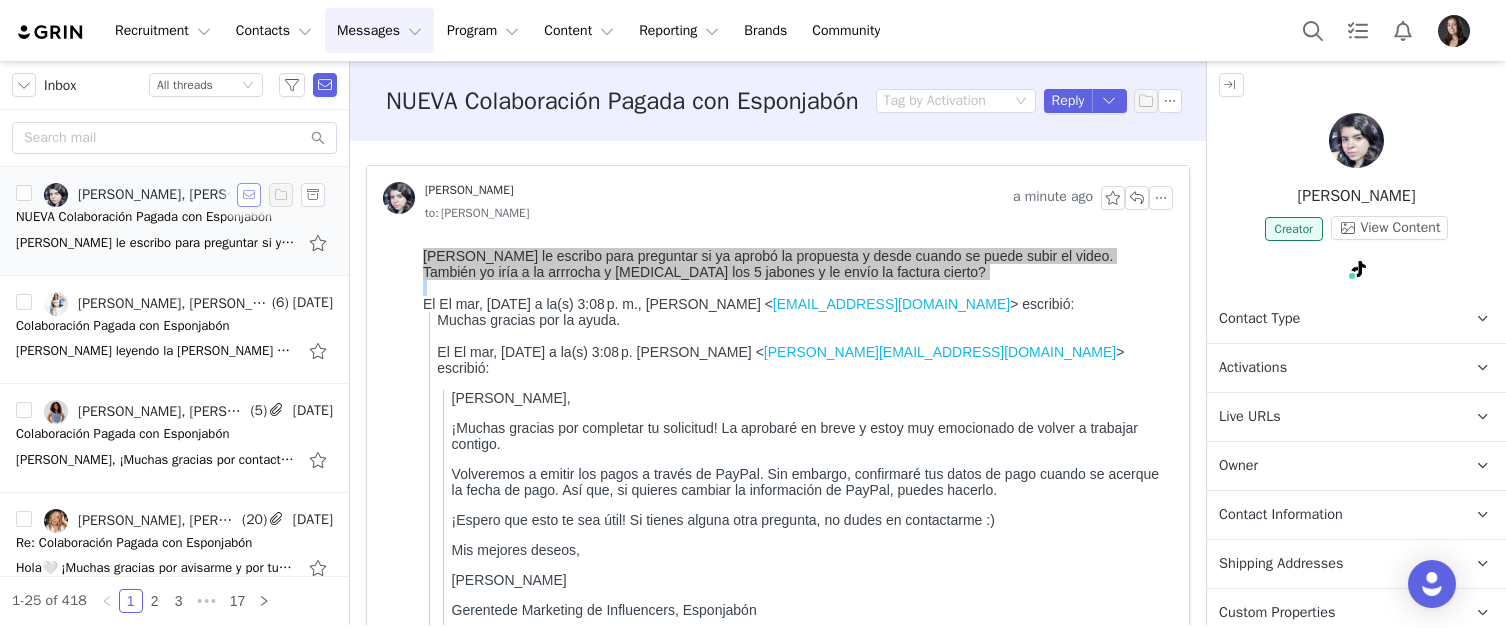 click at bounding box center [249, 195] 